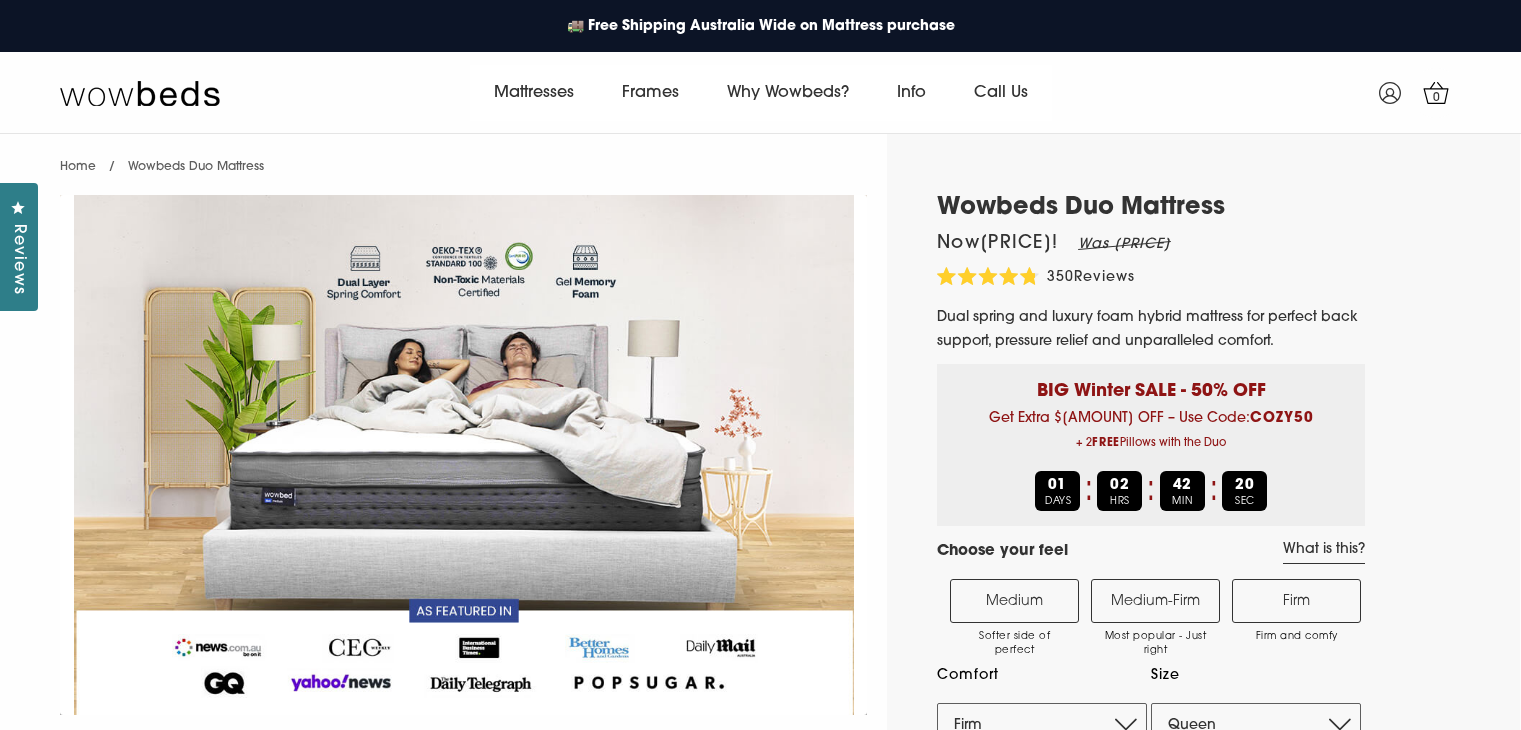 select on "Firm" 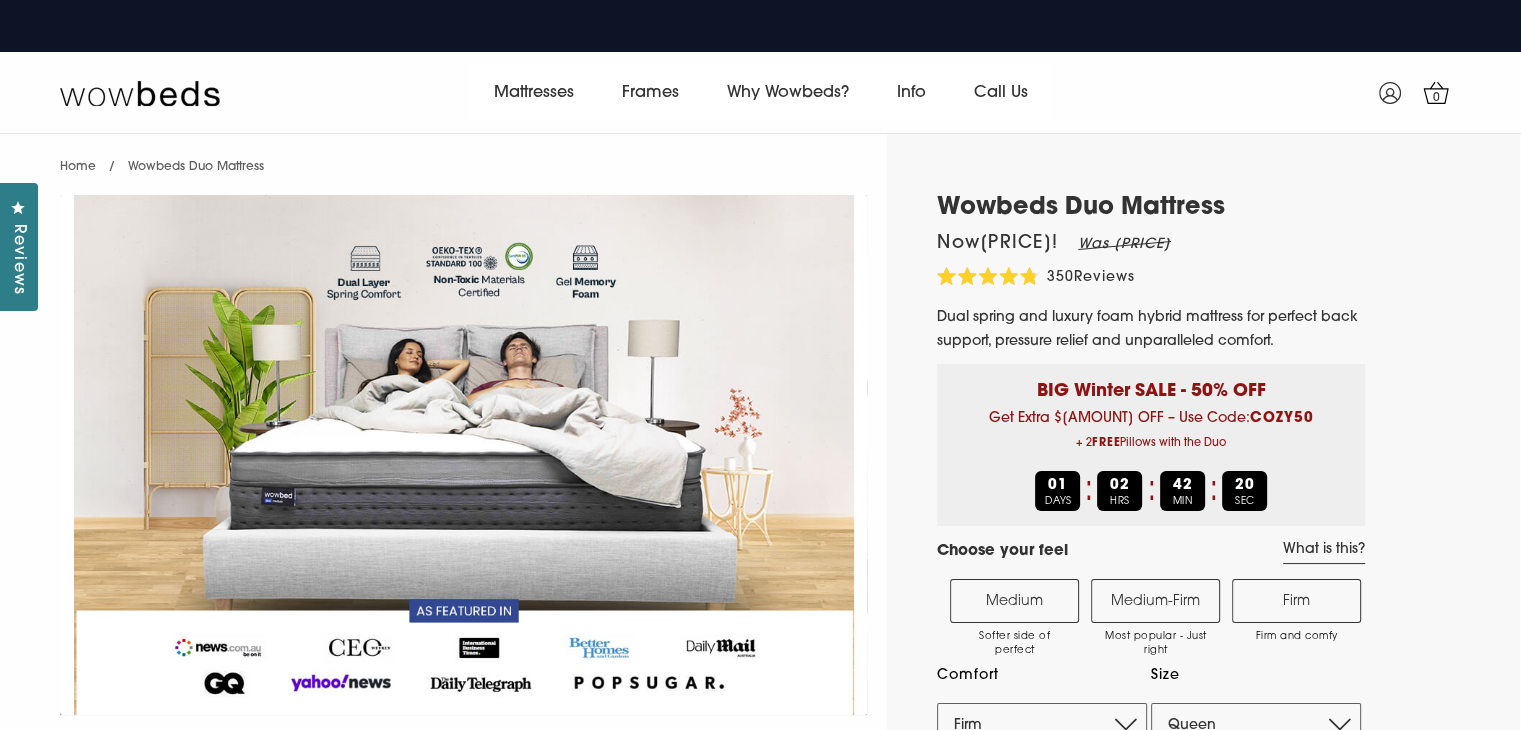 scroll, scrollTop: 0, scrollLeft: 0, axis: both 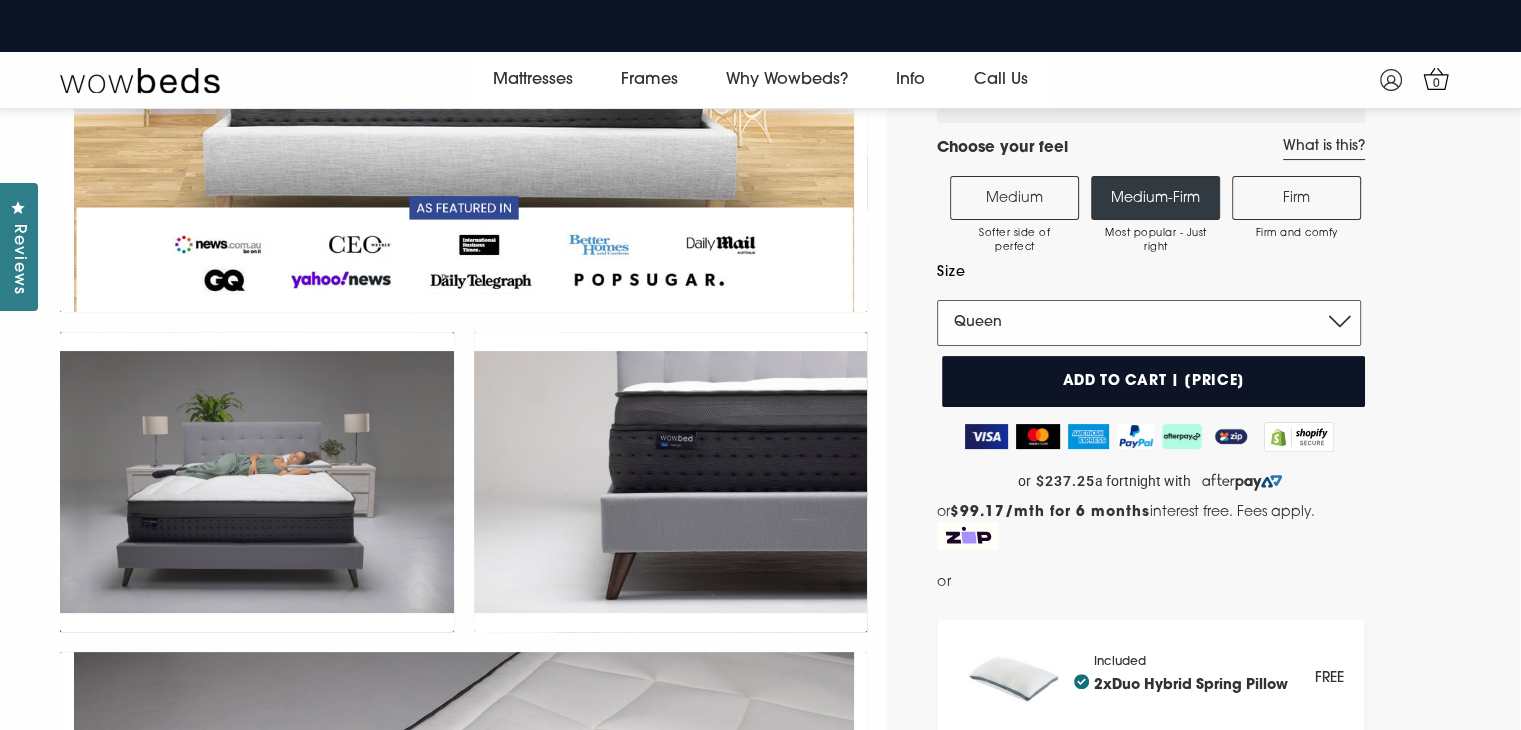 click on "Single King Single Double Queen King" at bounding box center [1149, 323] 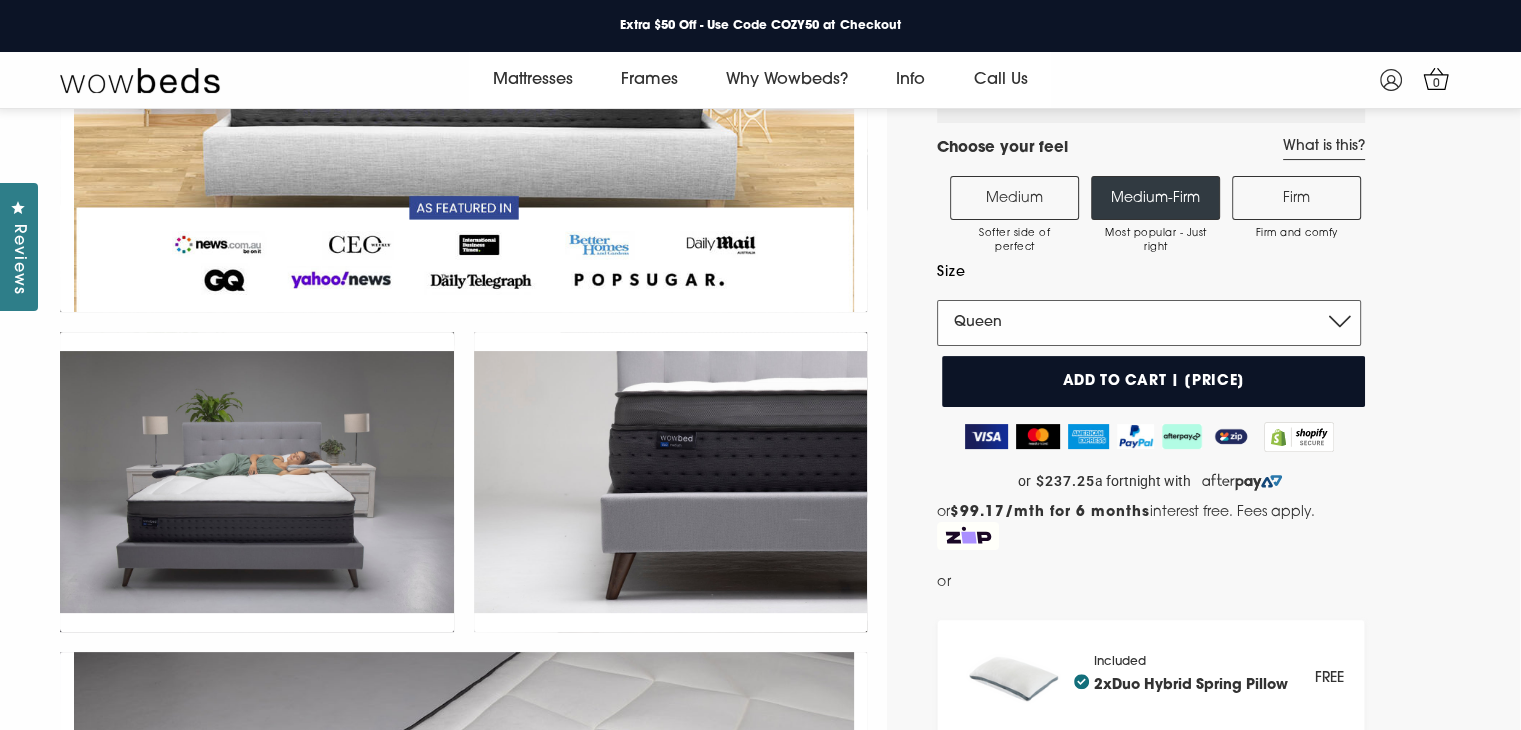 select on "King" 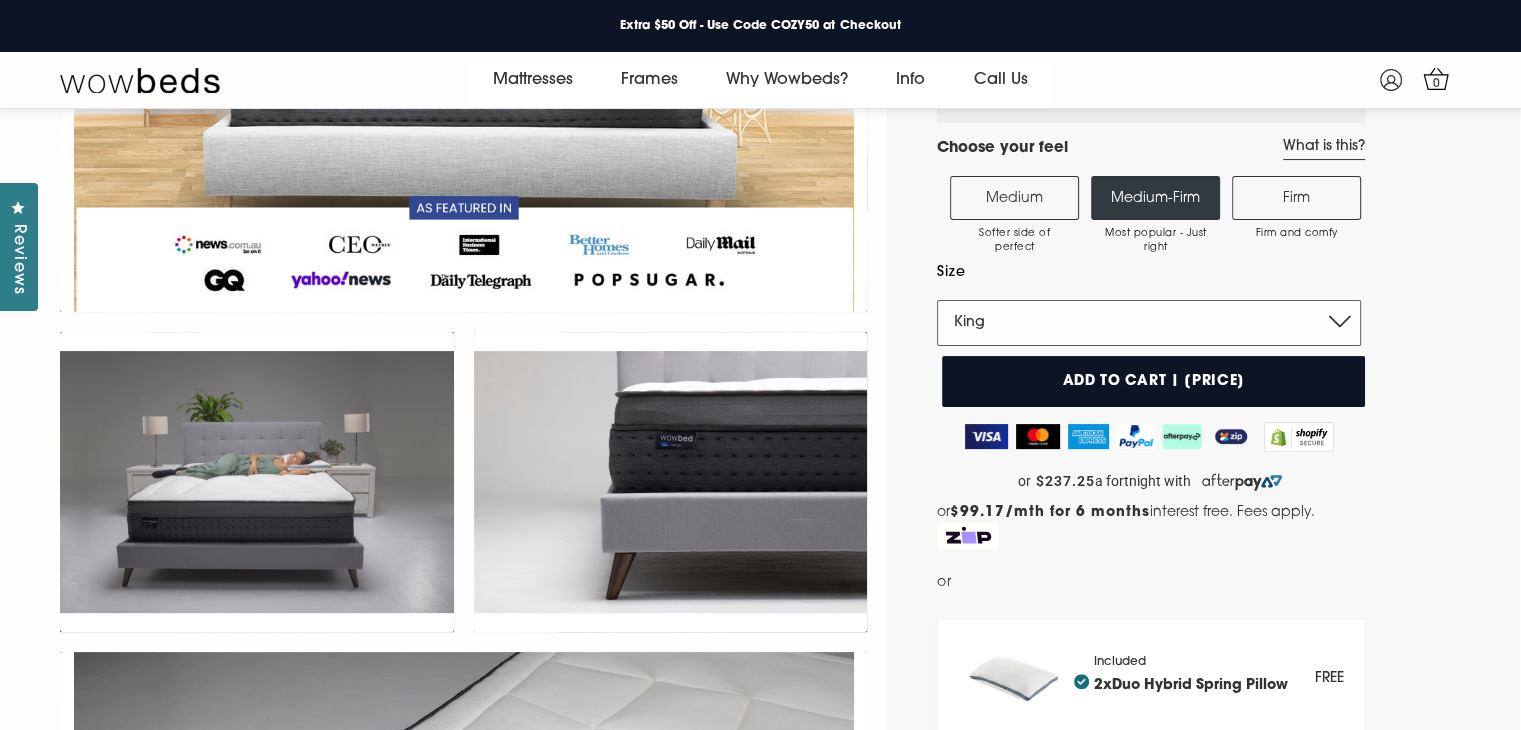 click on "Single King Single Double Queen King" at bounding box center (1149, 323) 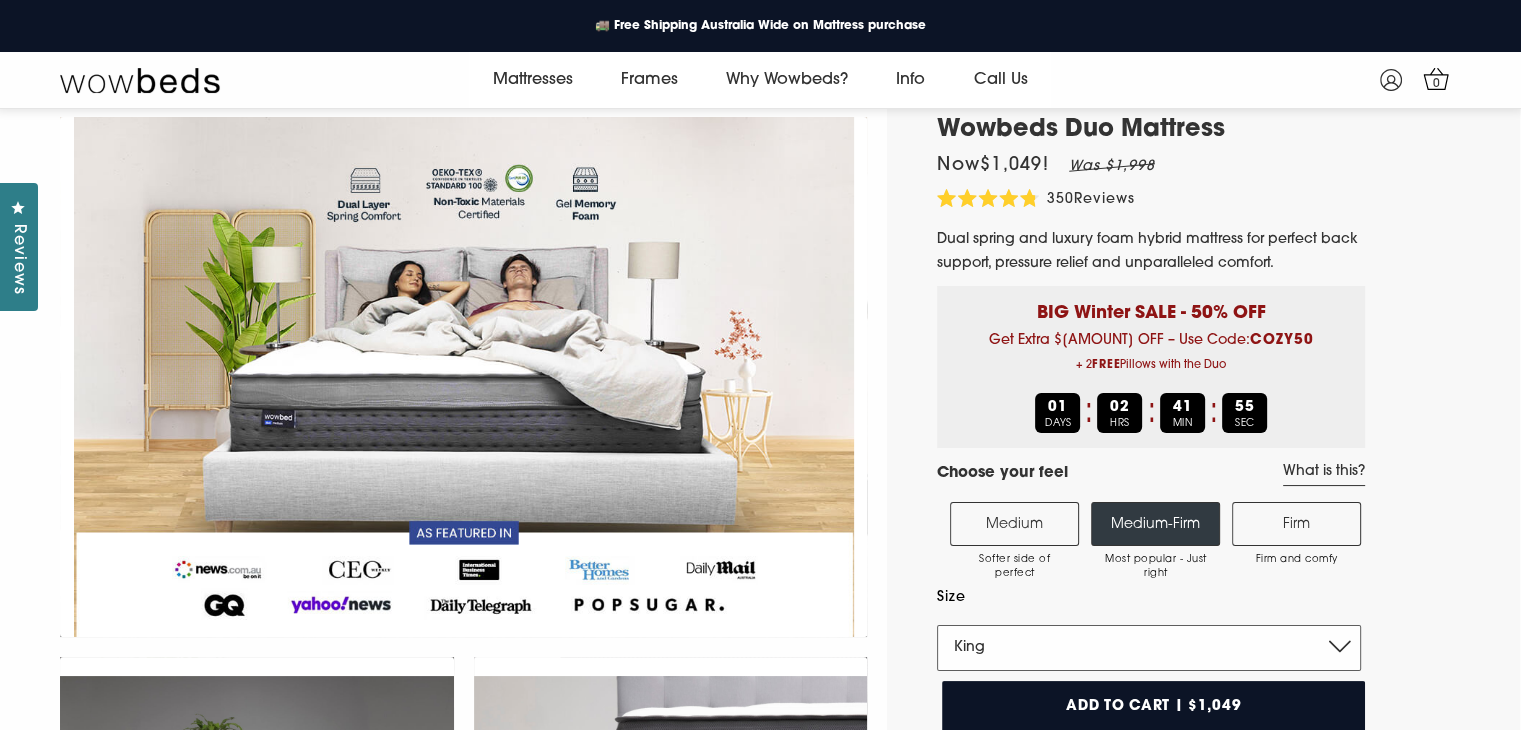scroll, scrollTop: 100, scrollLeft: 0, axis: vertical 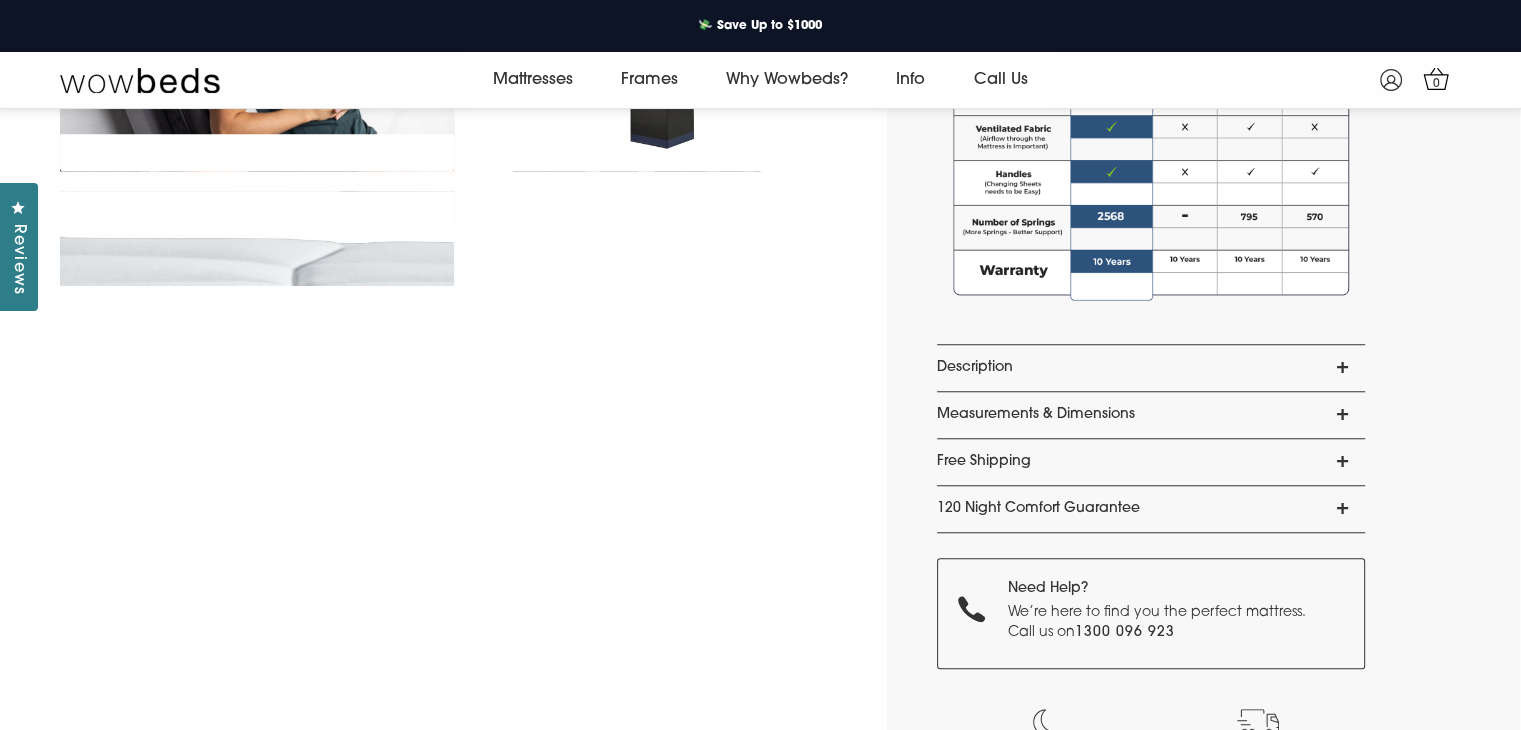 click on "Description" at bounding box center [1151, 368] 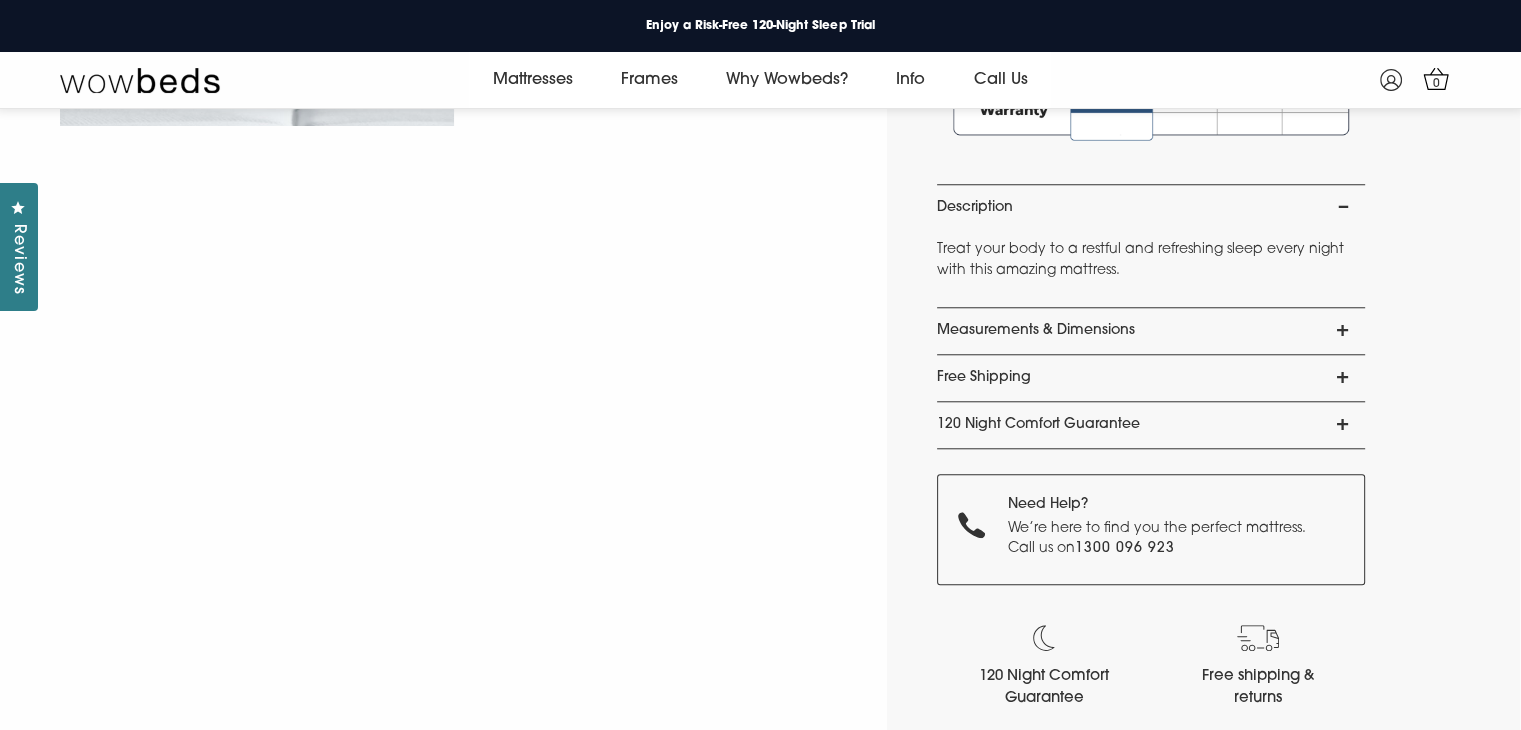 scroll, scrollTop: 1800, scrollLeft: 0, axis: vertical 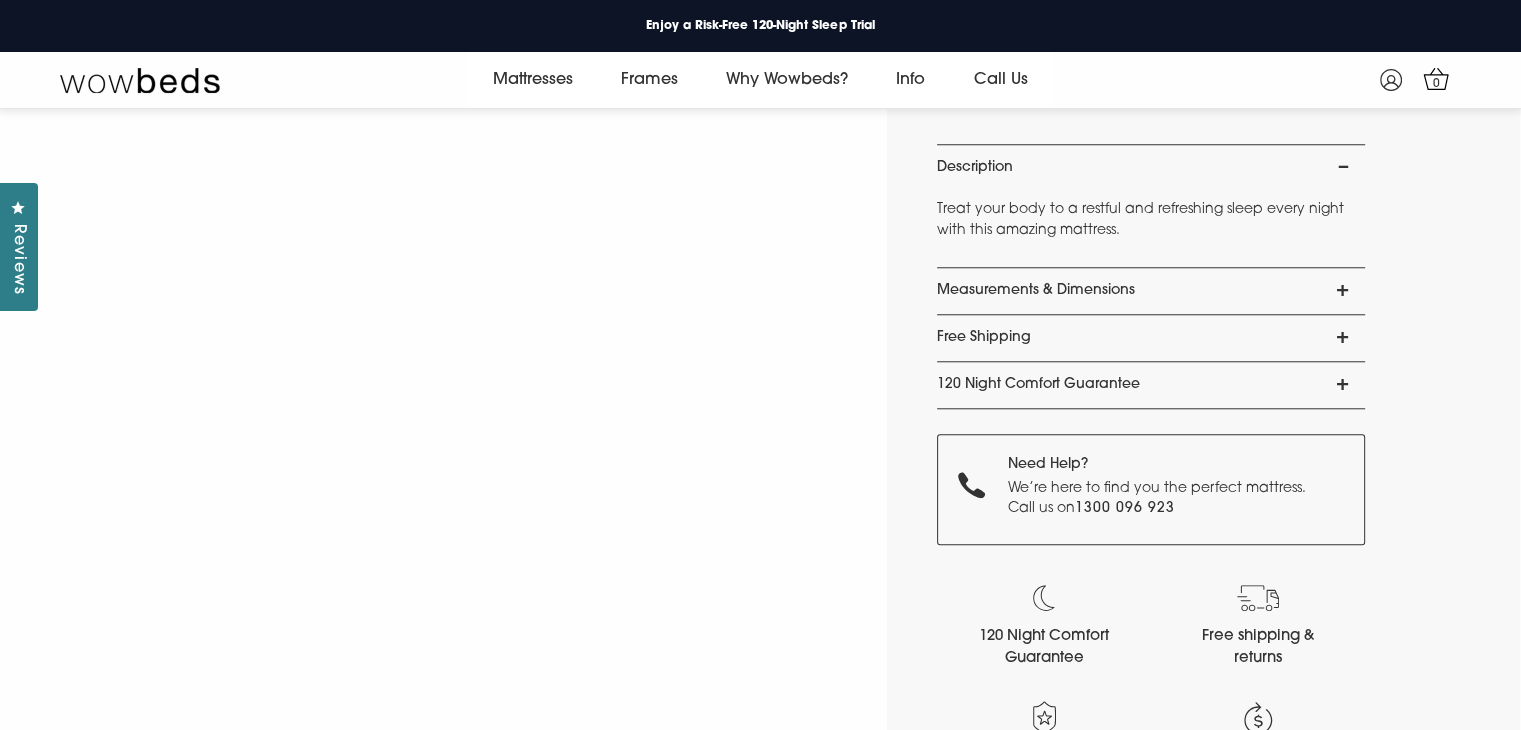 click on "Measurements & Dimensions" at bounding box center (1151, 291) 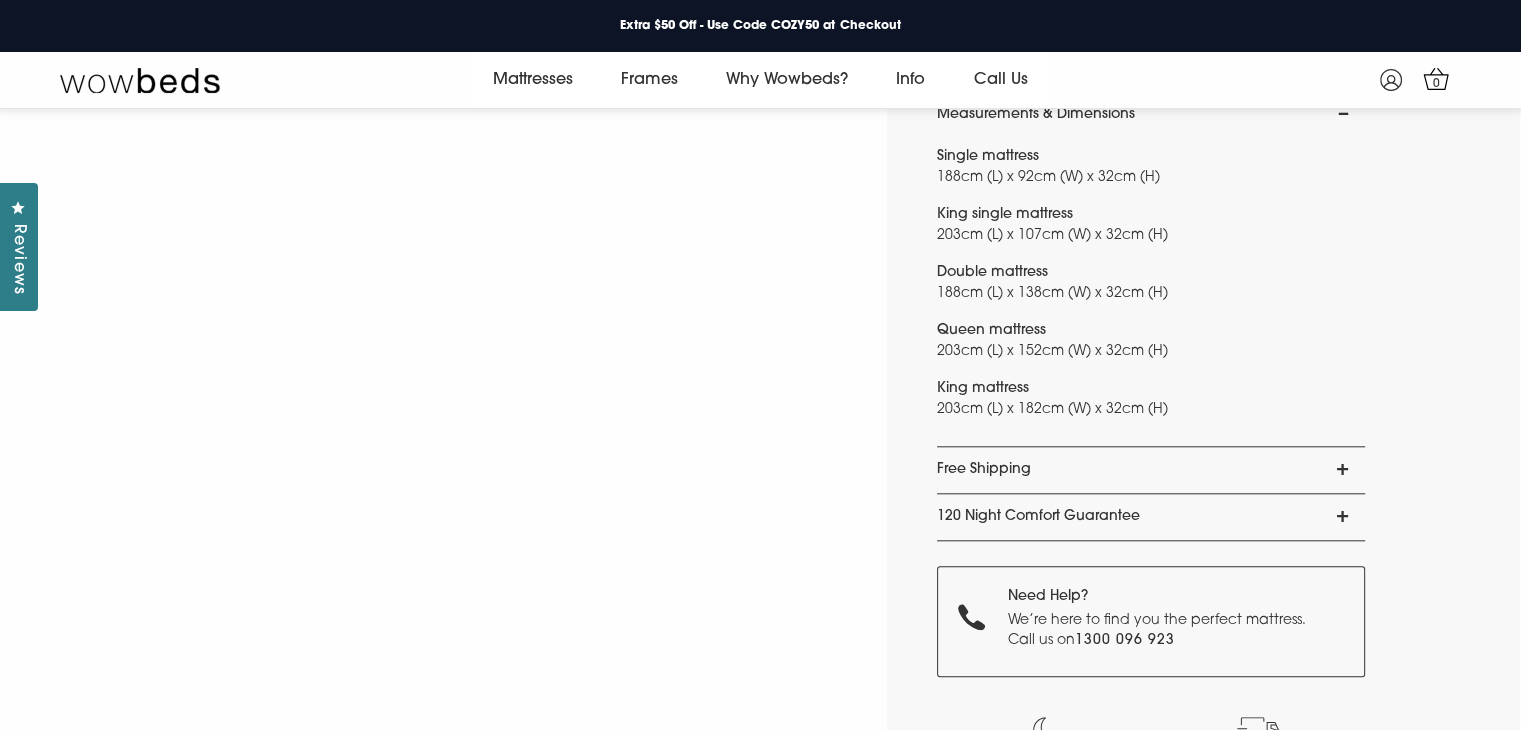 scroll, scrollTop: 2000, scrollLeft: 0, axis: vertical 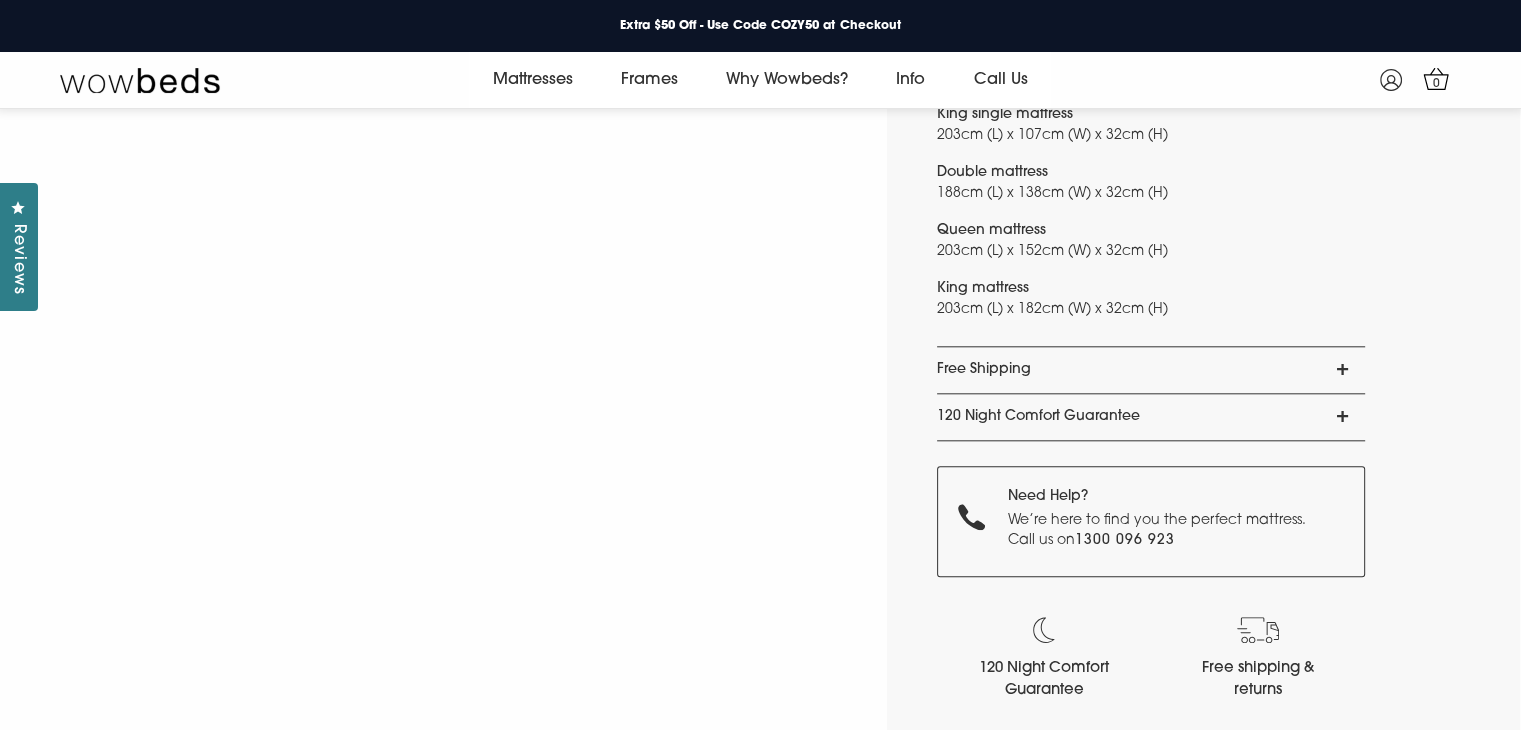 click on "Free Shipping" at bounding box center (1151, 370) 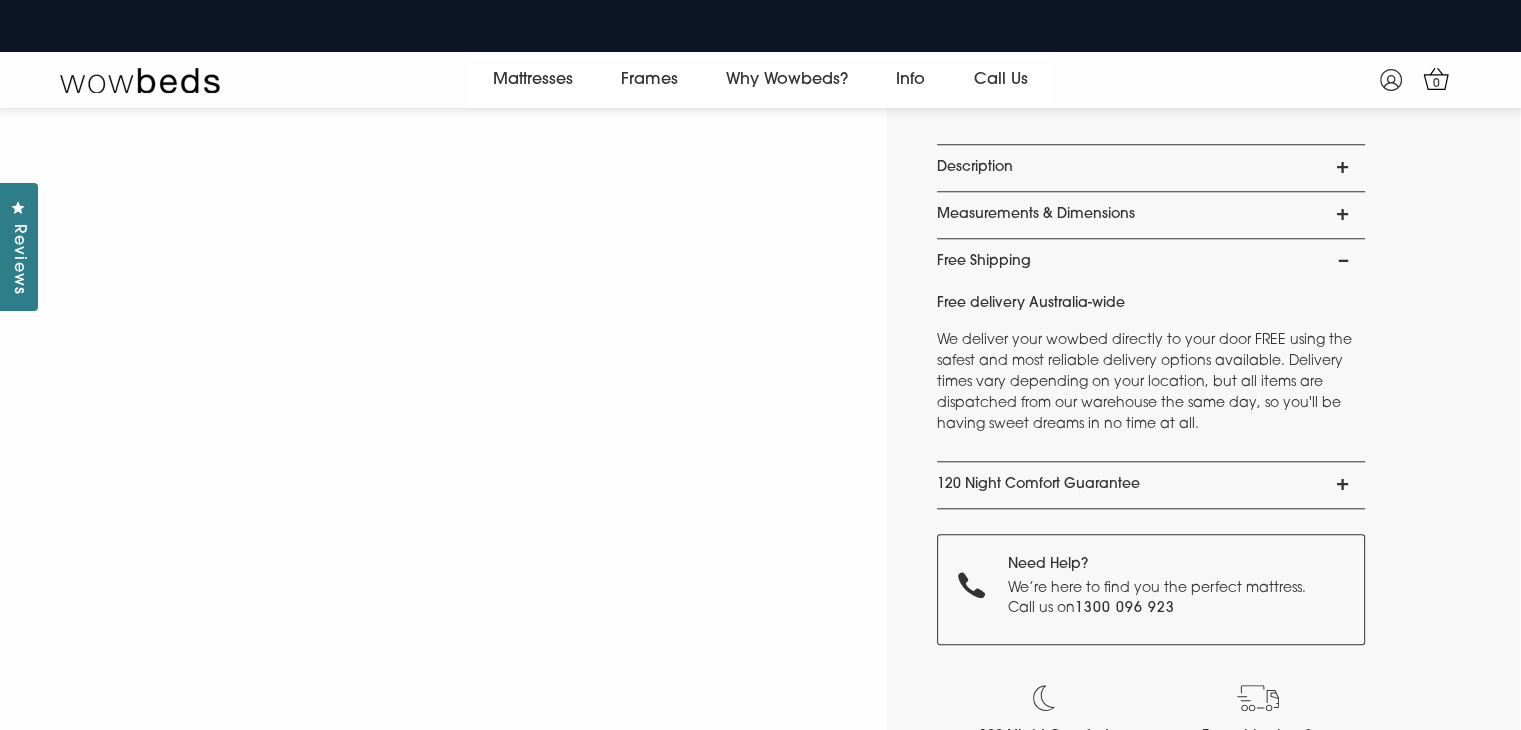 scroll, scrollTop: 1900, scrollLeft: 0, axis: vertical 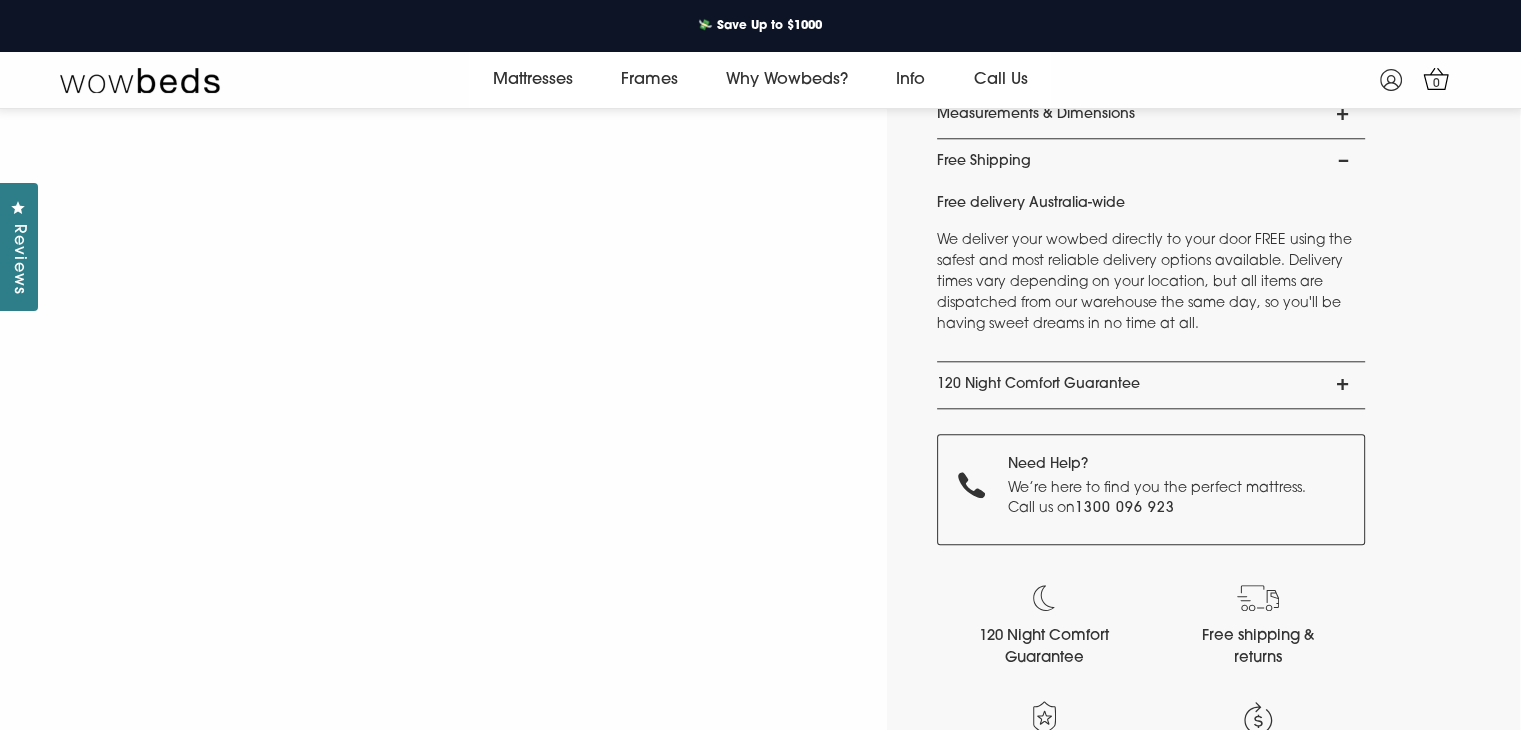 click on "120 Night Comfort Guarantee" at bounding box center (1151, 385) 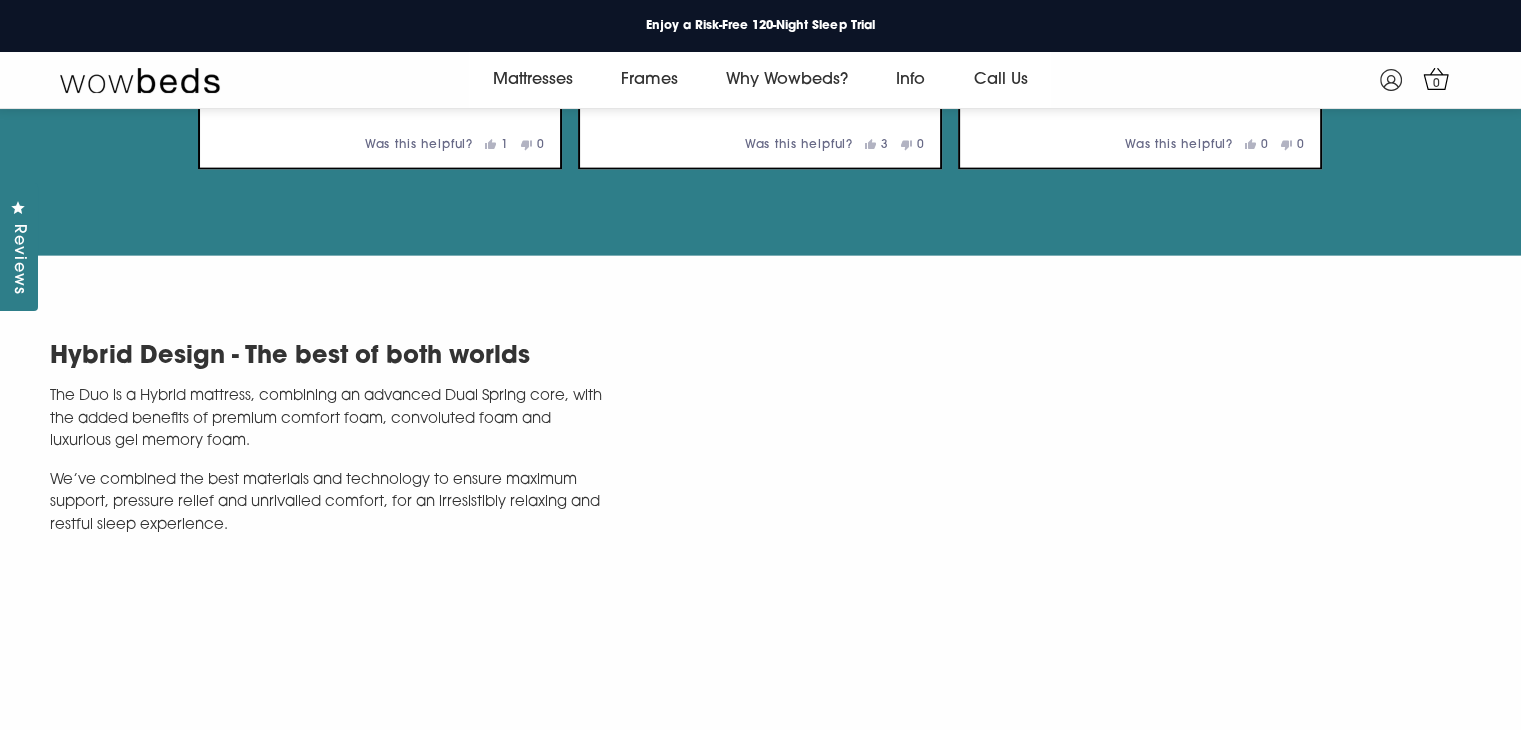 scroll, scrollTop: 4500, scrollLeft: 0, axis: vertical 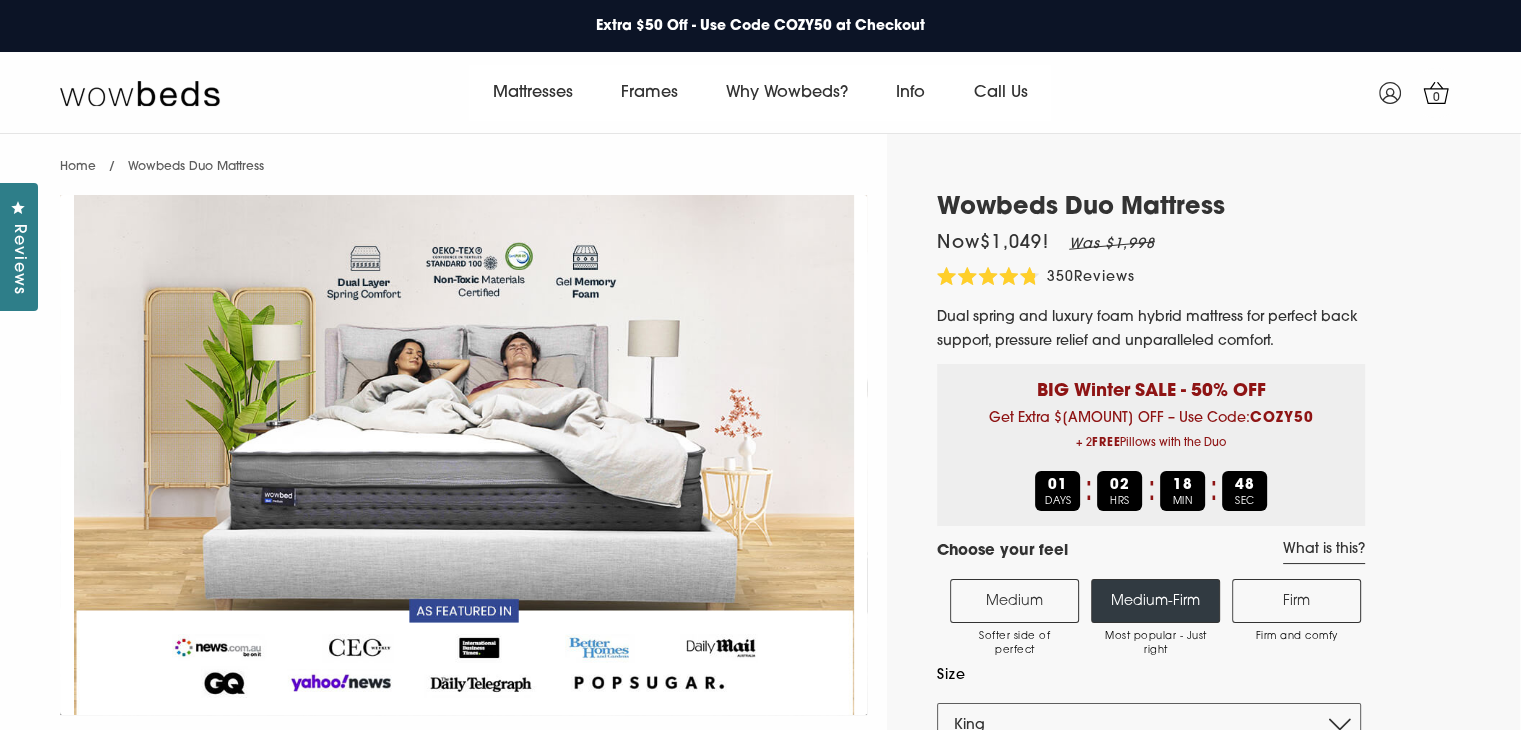 click at bounding box center (463, 455) 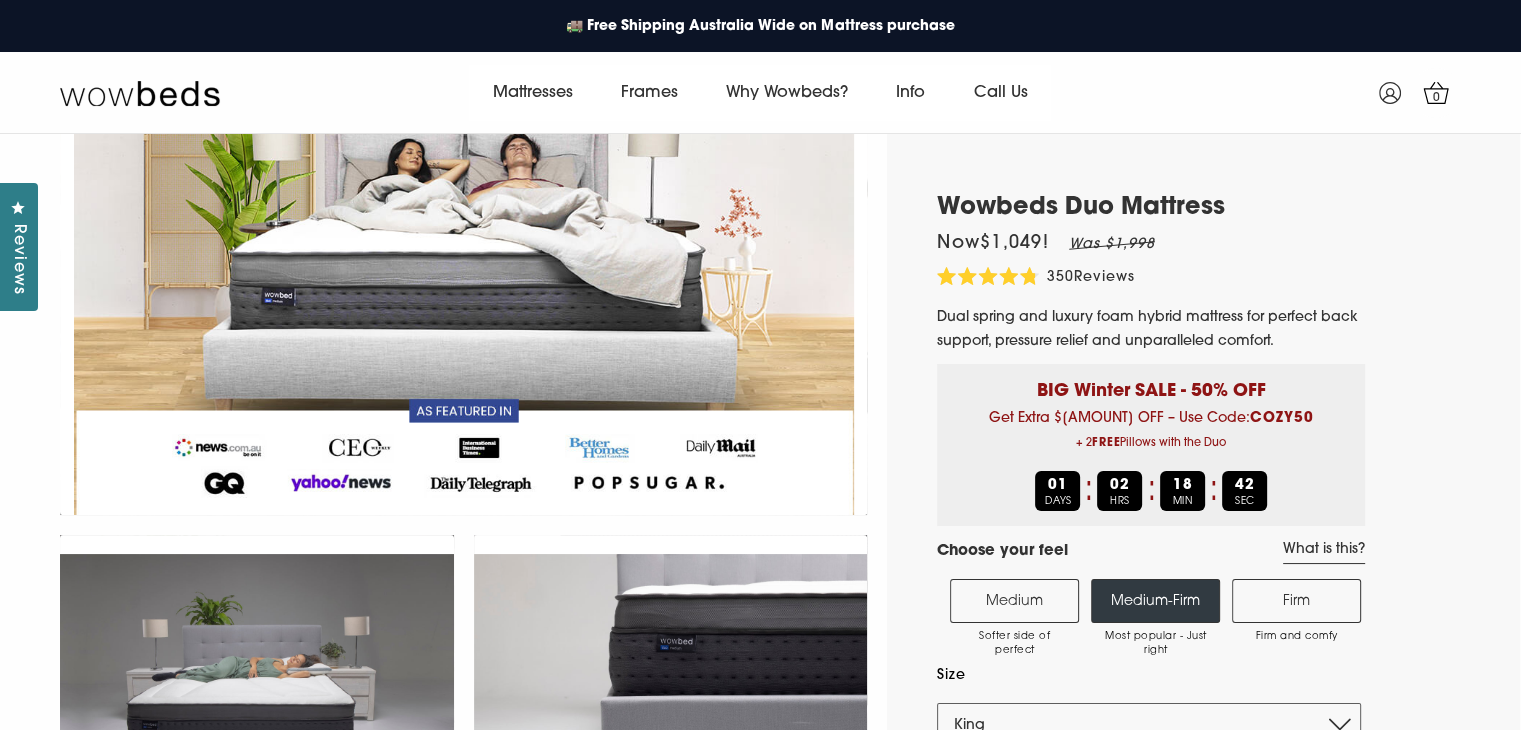 scroll, scrollTop: 316, scrollLeft: 0, axis: vertical 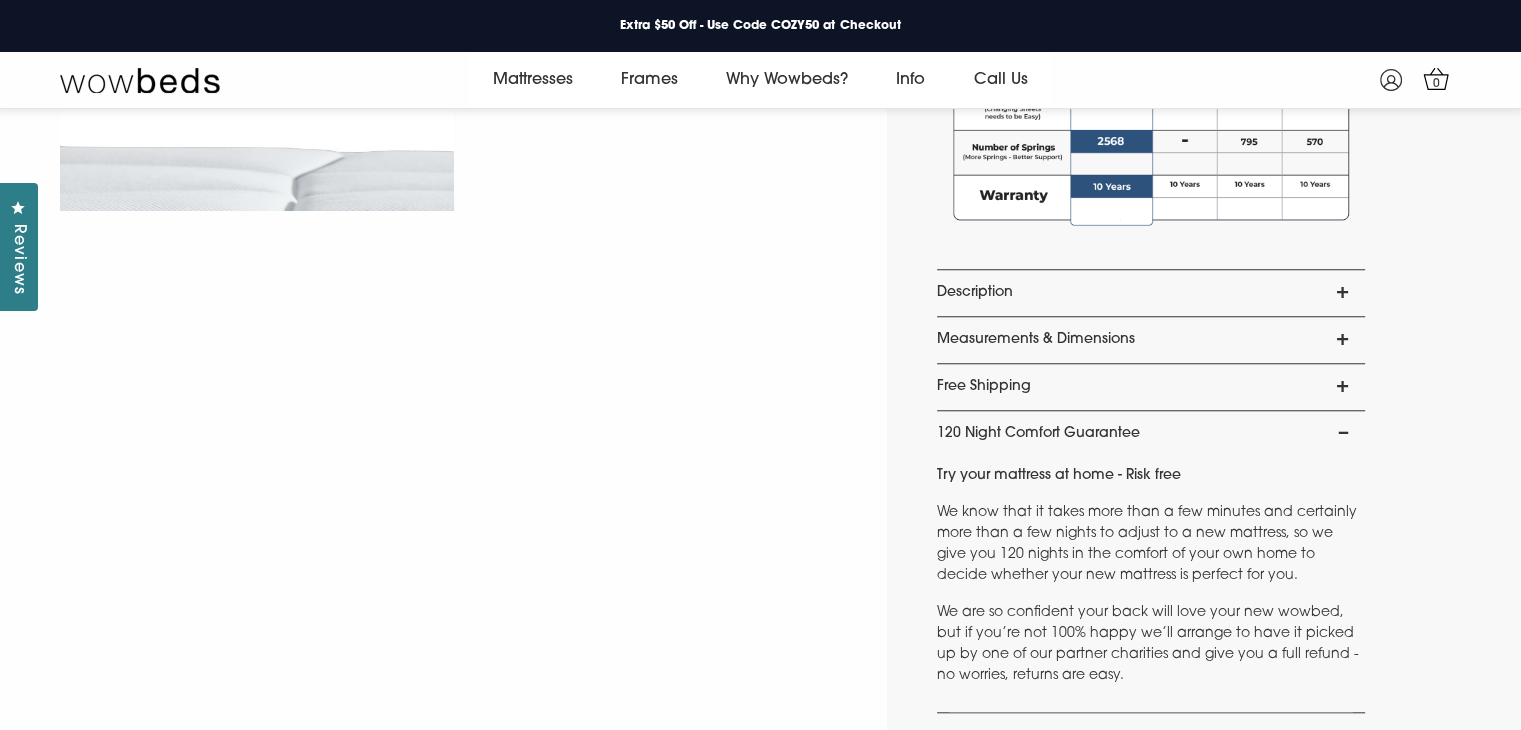 click on "Measurements & Dimensions" at bounding box center (1151, 340) 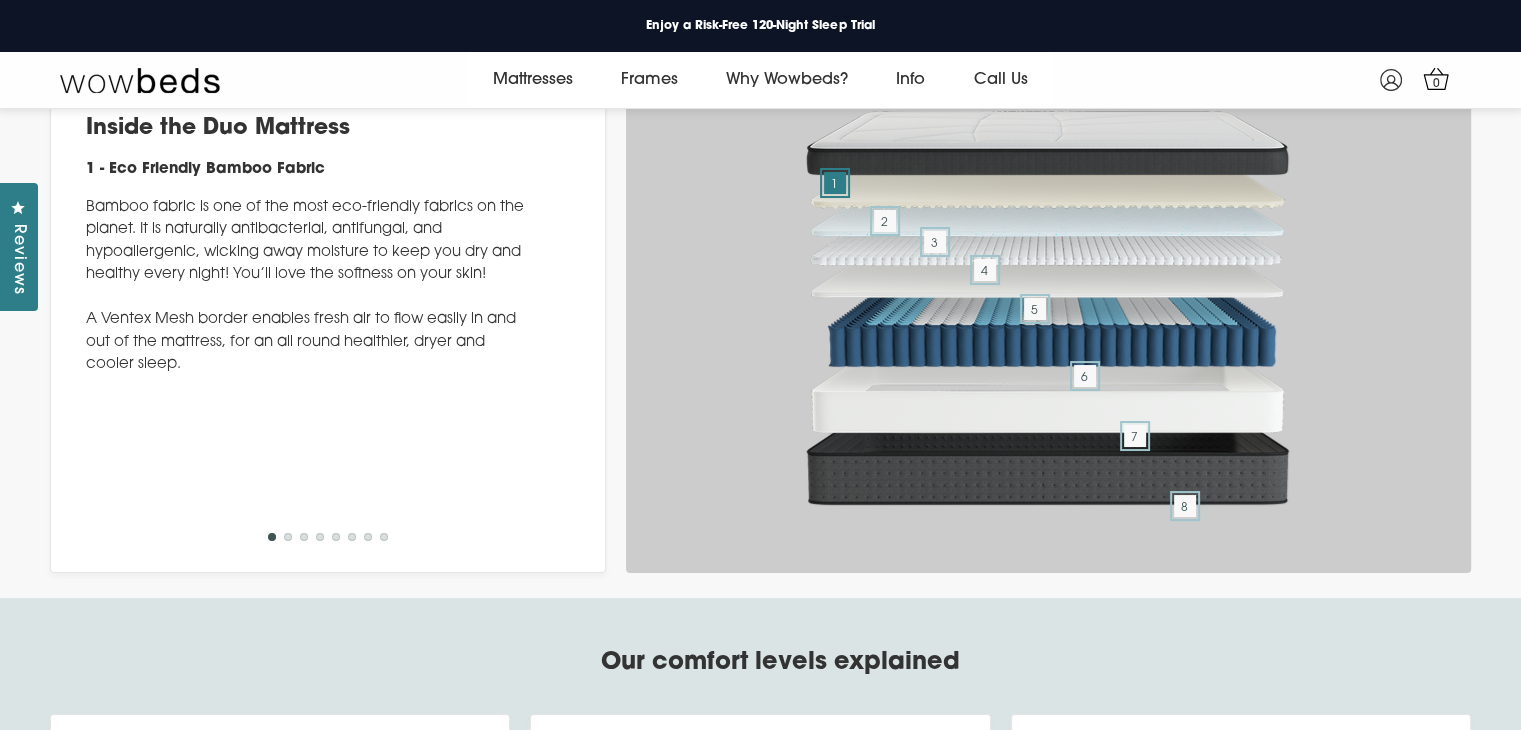 scroll, scrollTop: 7575, scrollLeft: 0, axis: vertical 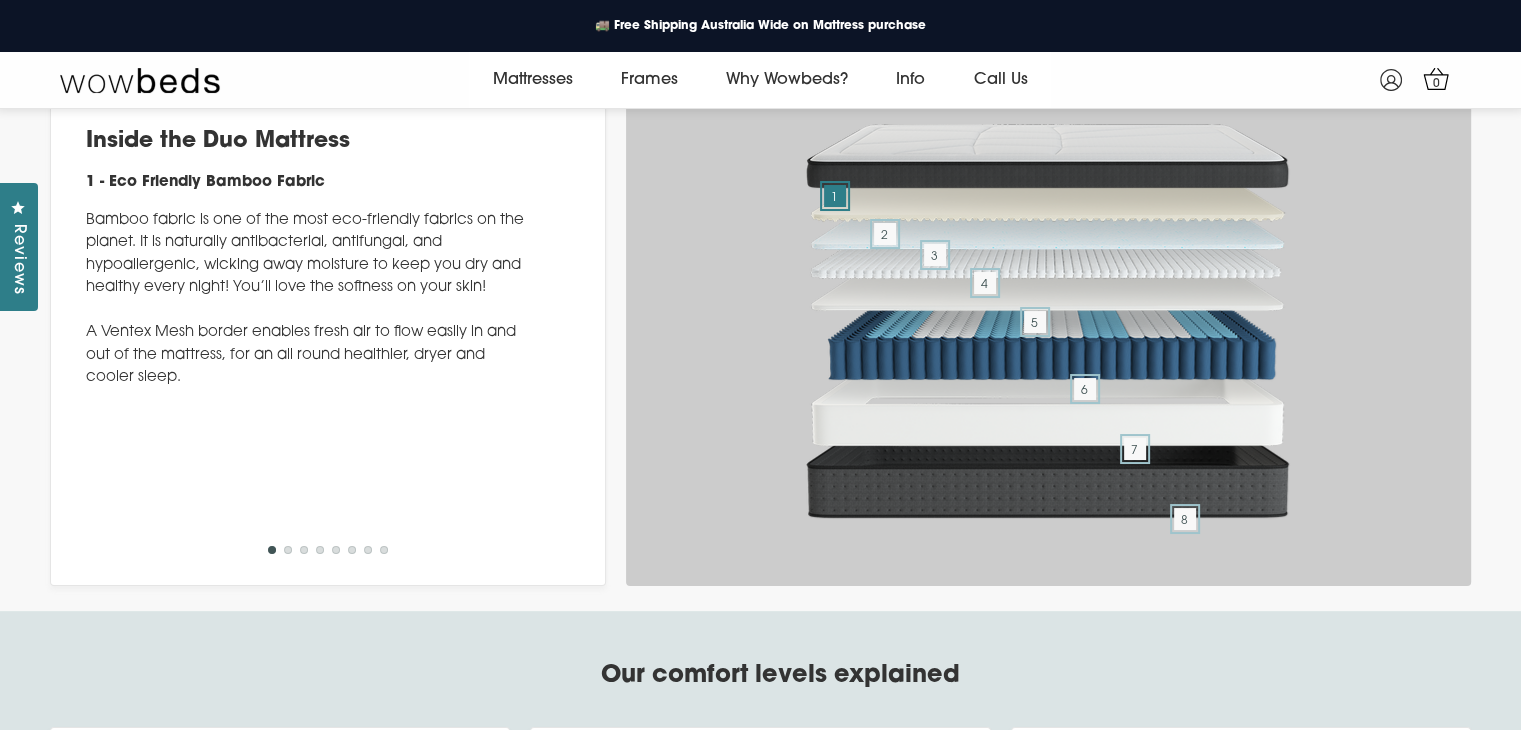 click on "2" at bounding box center [288, 550] 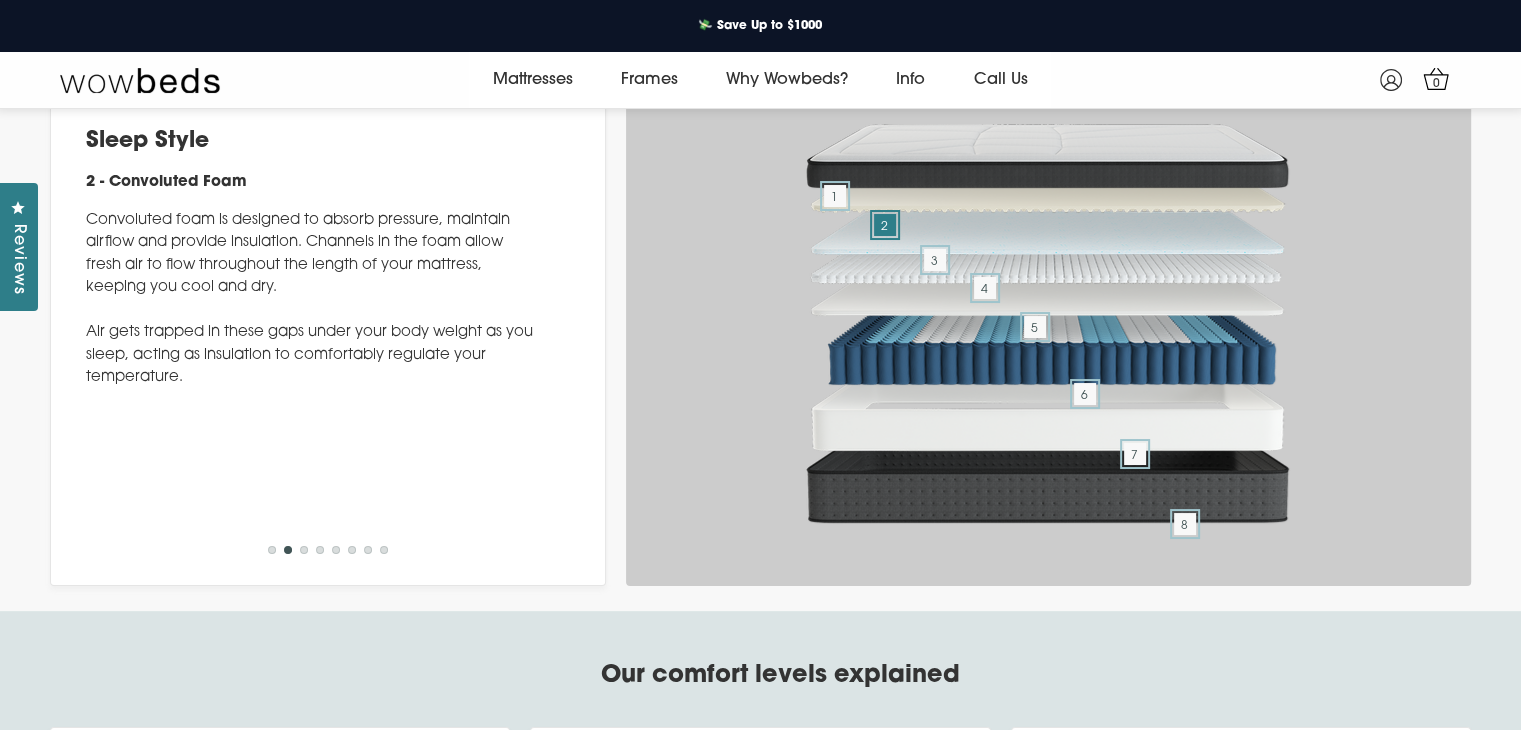 click on "3" at bounding box center [304, 550] 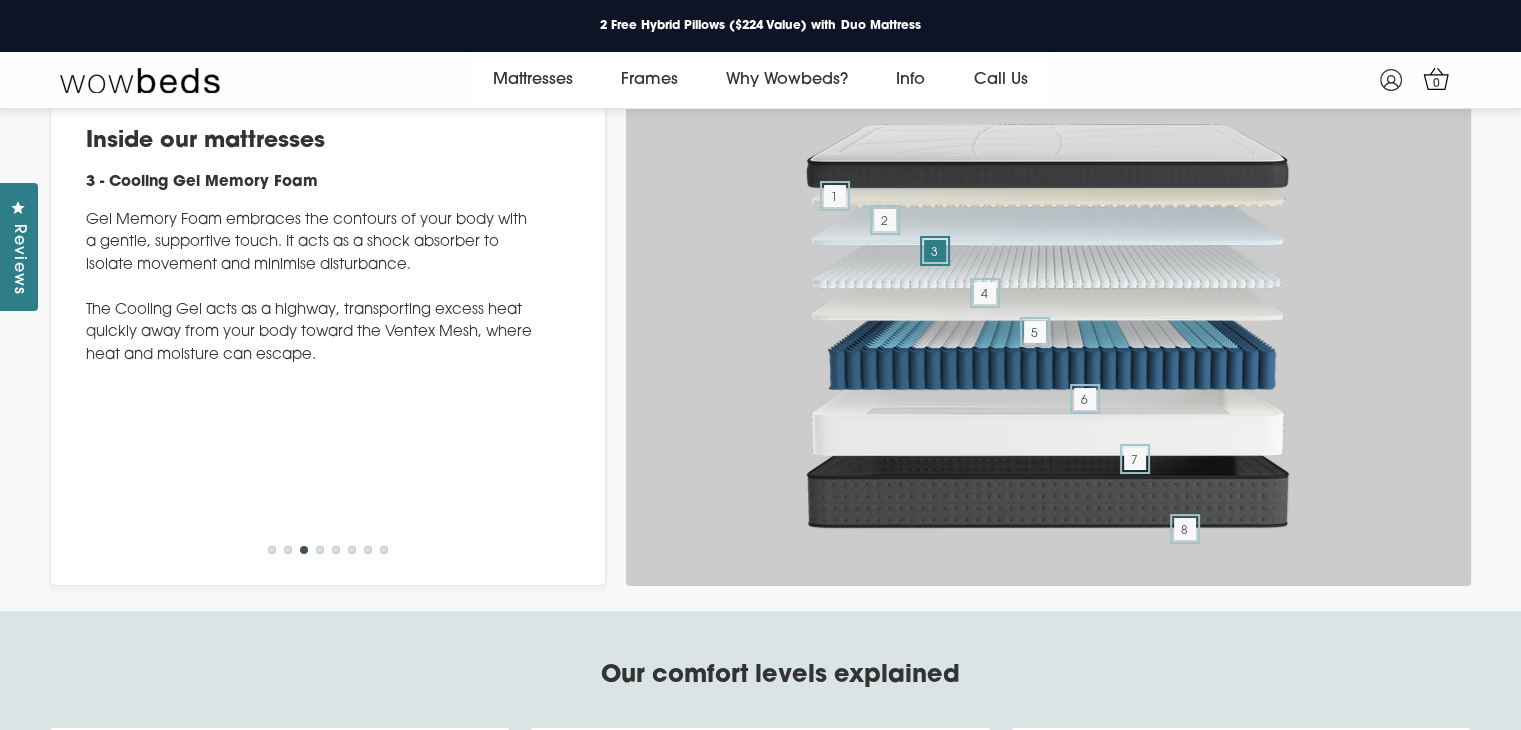 click on "4" at bounding box center [320, 550] 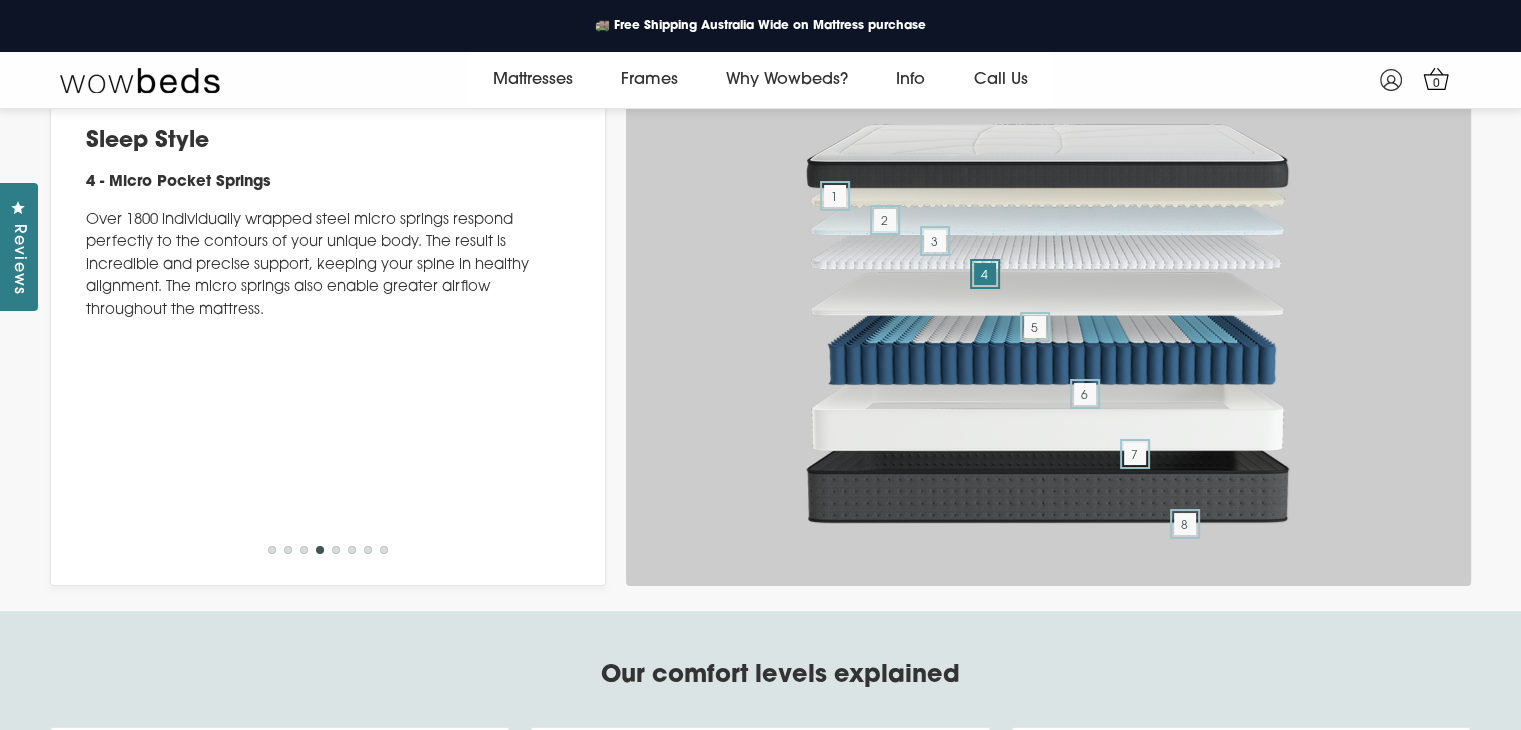 click on "5" at bounding box center (336, 550) 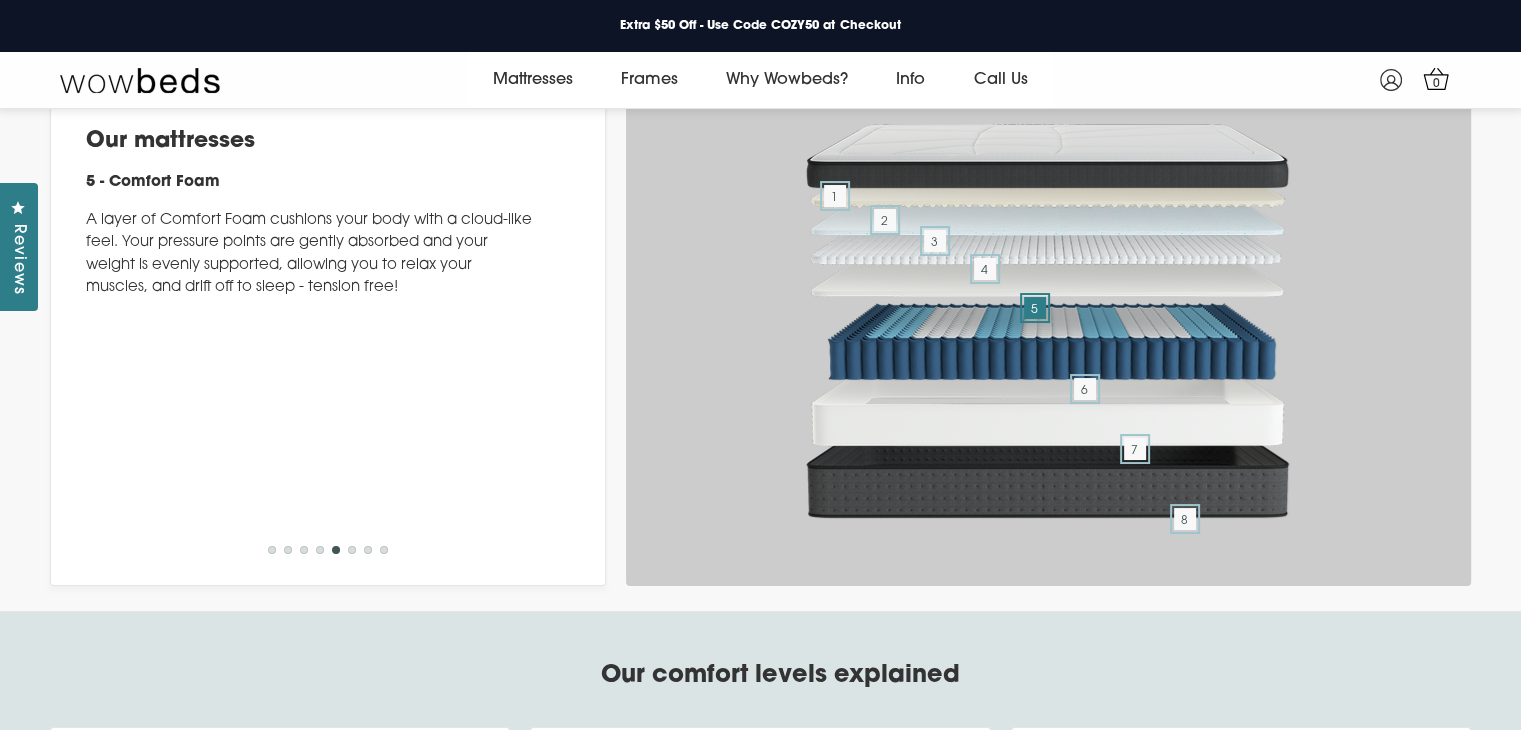 click on "6" at bounding box center [352, 550] 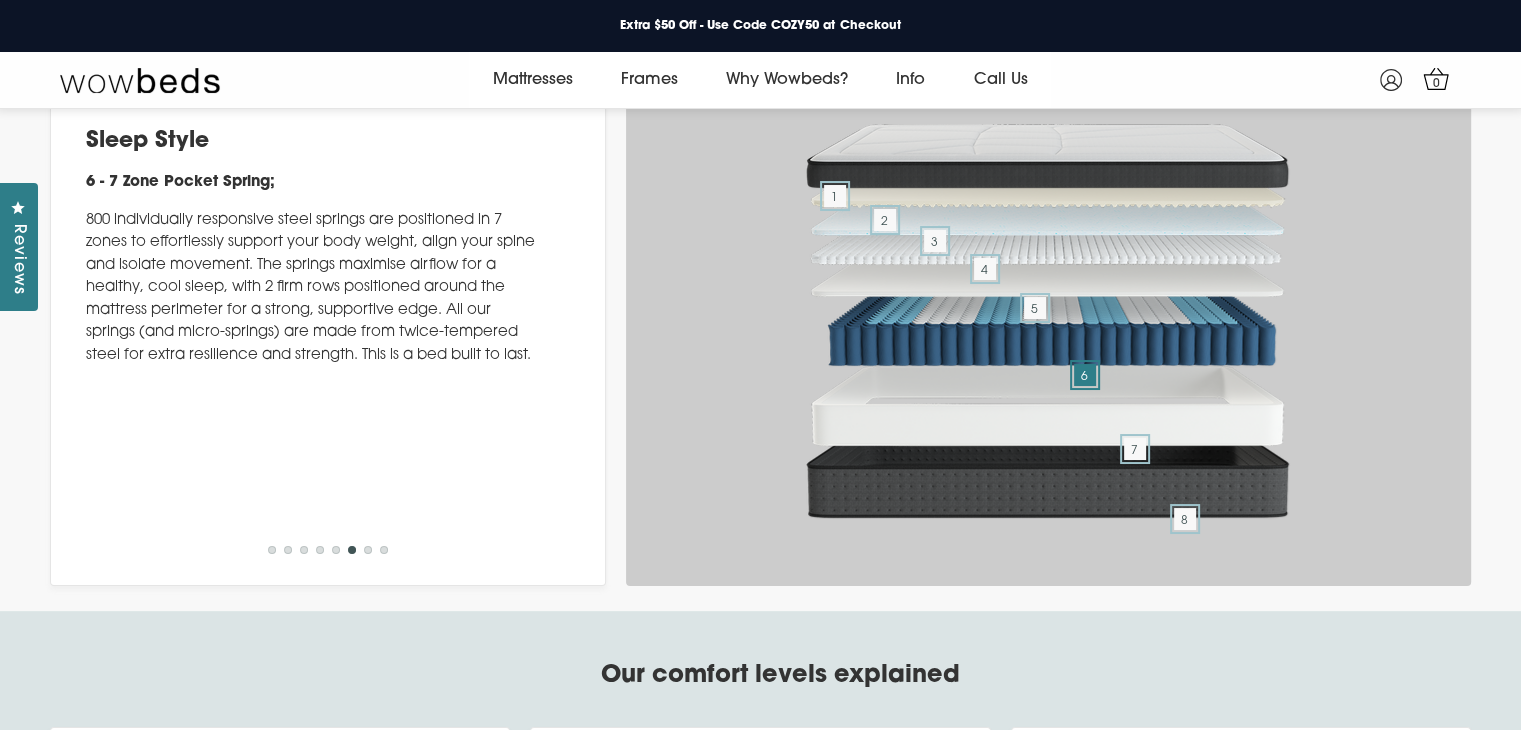 click on "1 2 3 4 5 6 7 8" at bounding box center (328, 554) 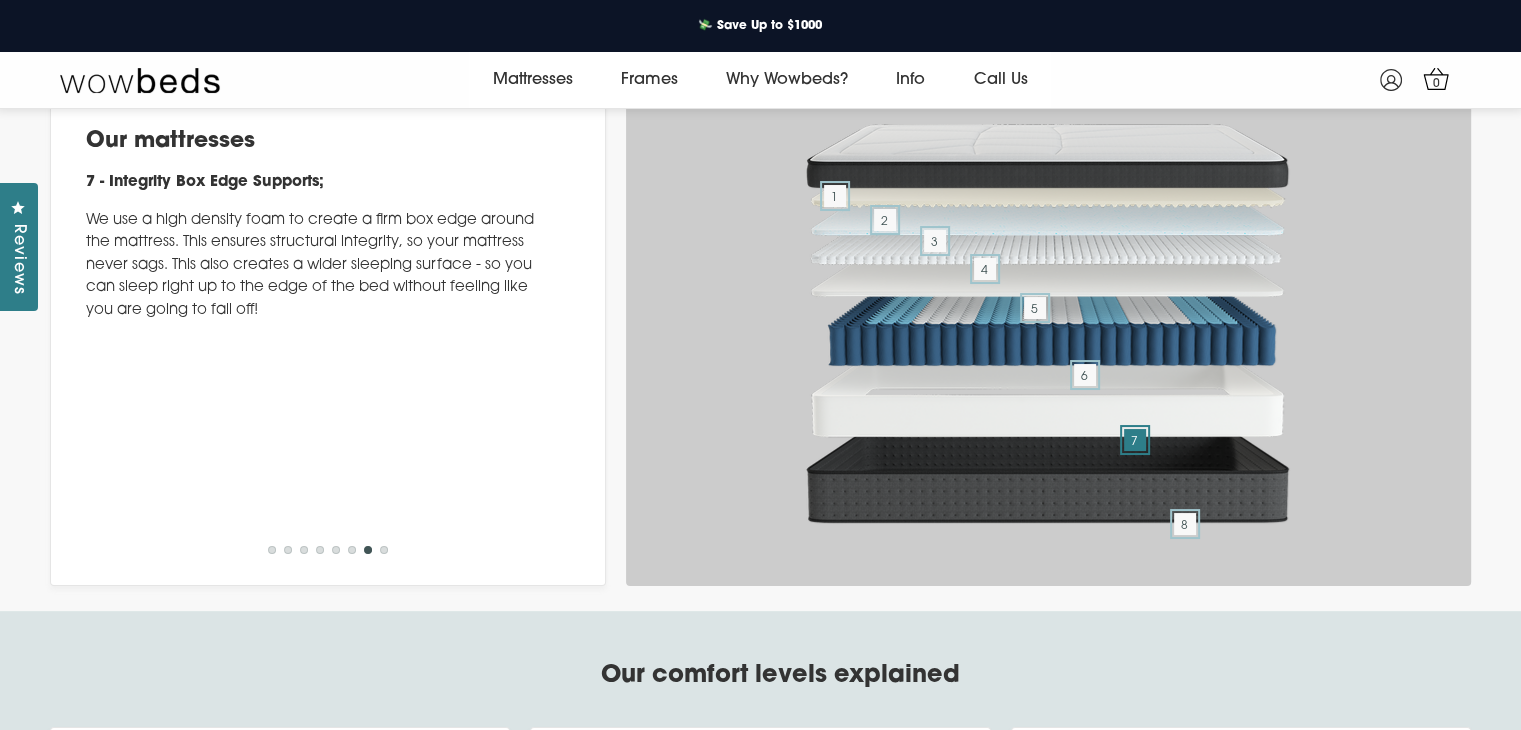 click on "8" at bounding box center (384, 550) 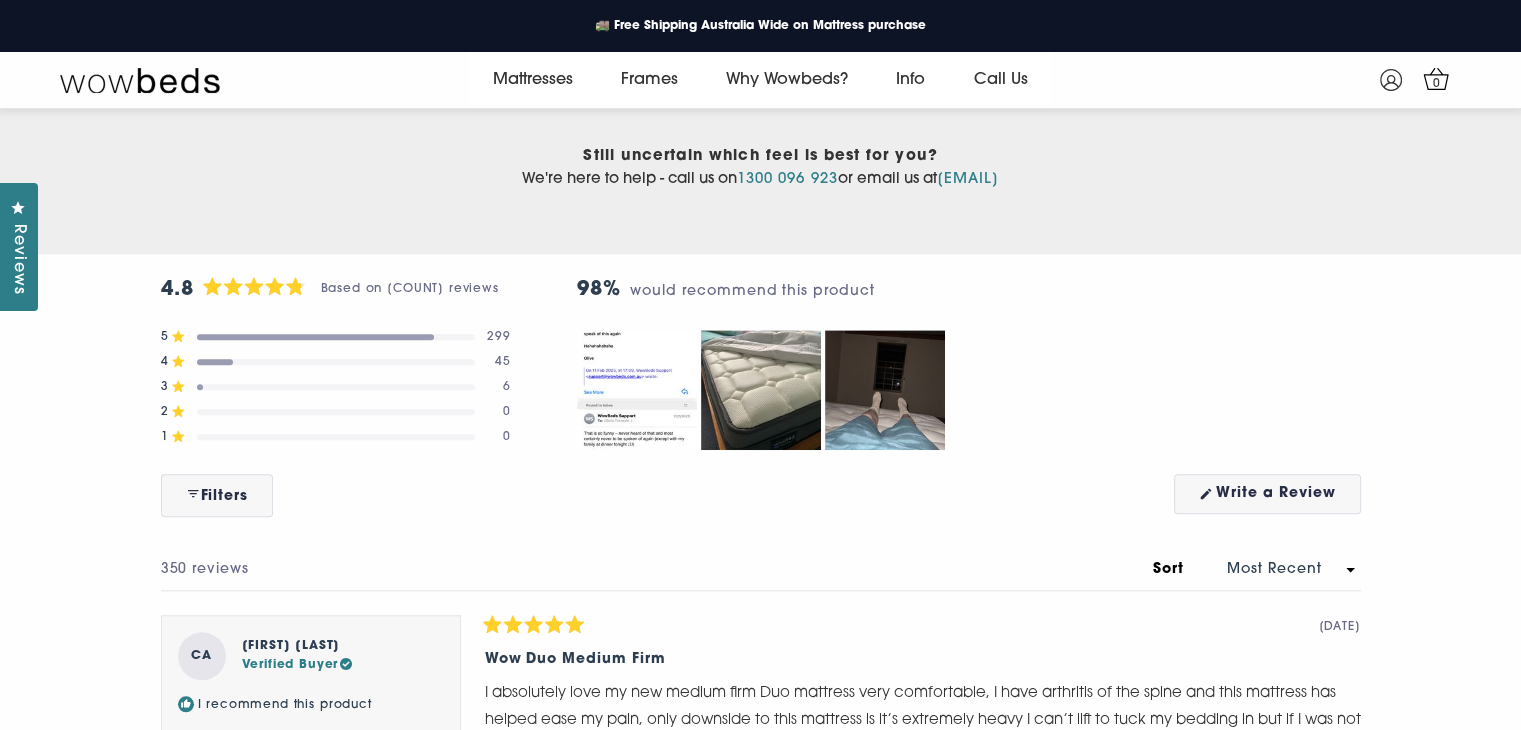 scroll, scrollTop: 9575, scrollLeft: 0, axis: vertical 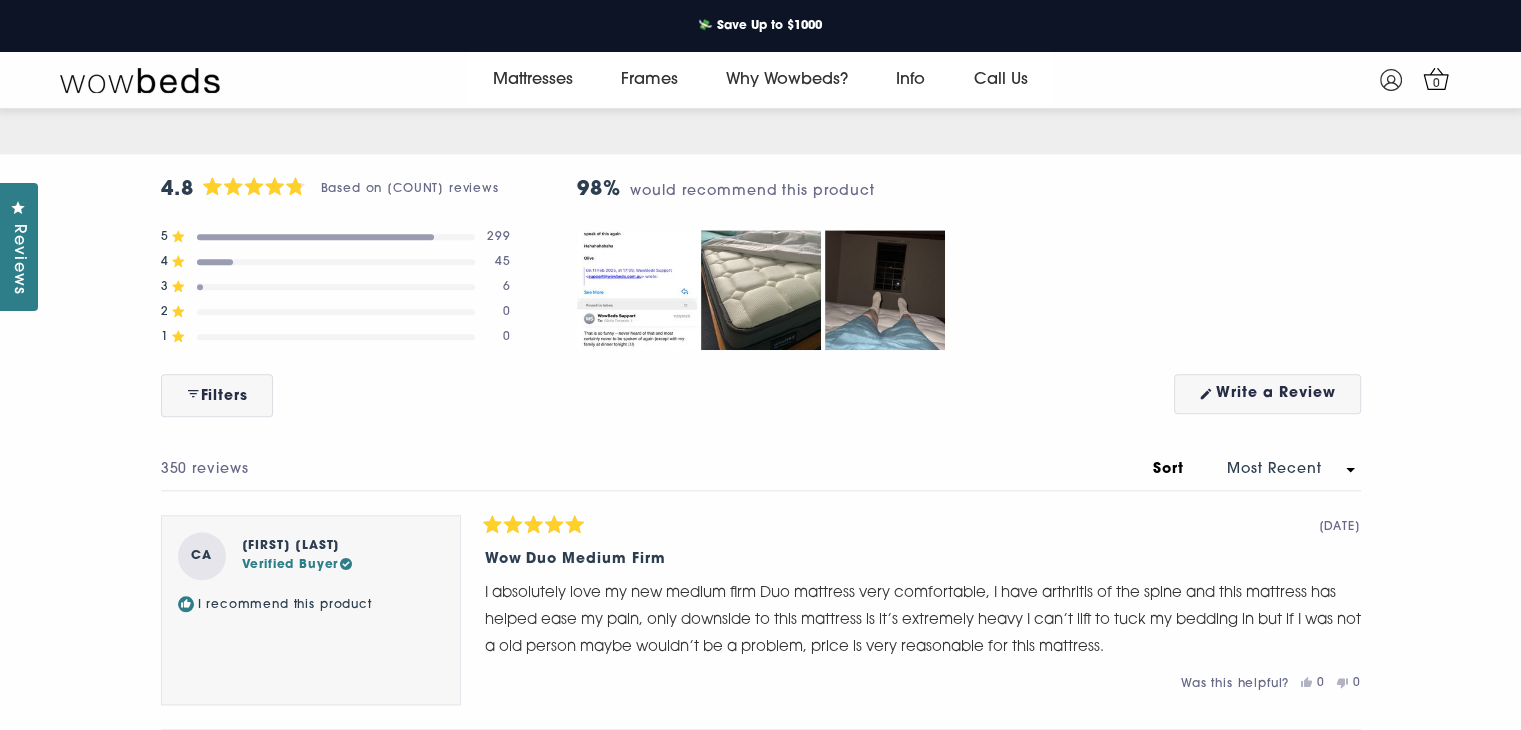 click on "5  Rated  out of 5 stars  299   Total 5 star reviews: 299   4  Rated  out of 5 stars  45   Total 4 star reviews: 45   3  Rated  out of 5 stars  6   Total 3 star reviews: 6   2  Rated  out of 5 stars  0   Total 2 star reviews: 0   1  Rated  out of 5 stars  0   Total 1 star reviews: 0" at bounding box center [336, 287] 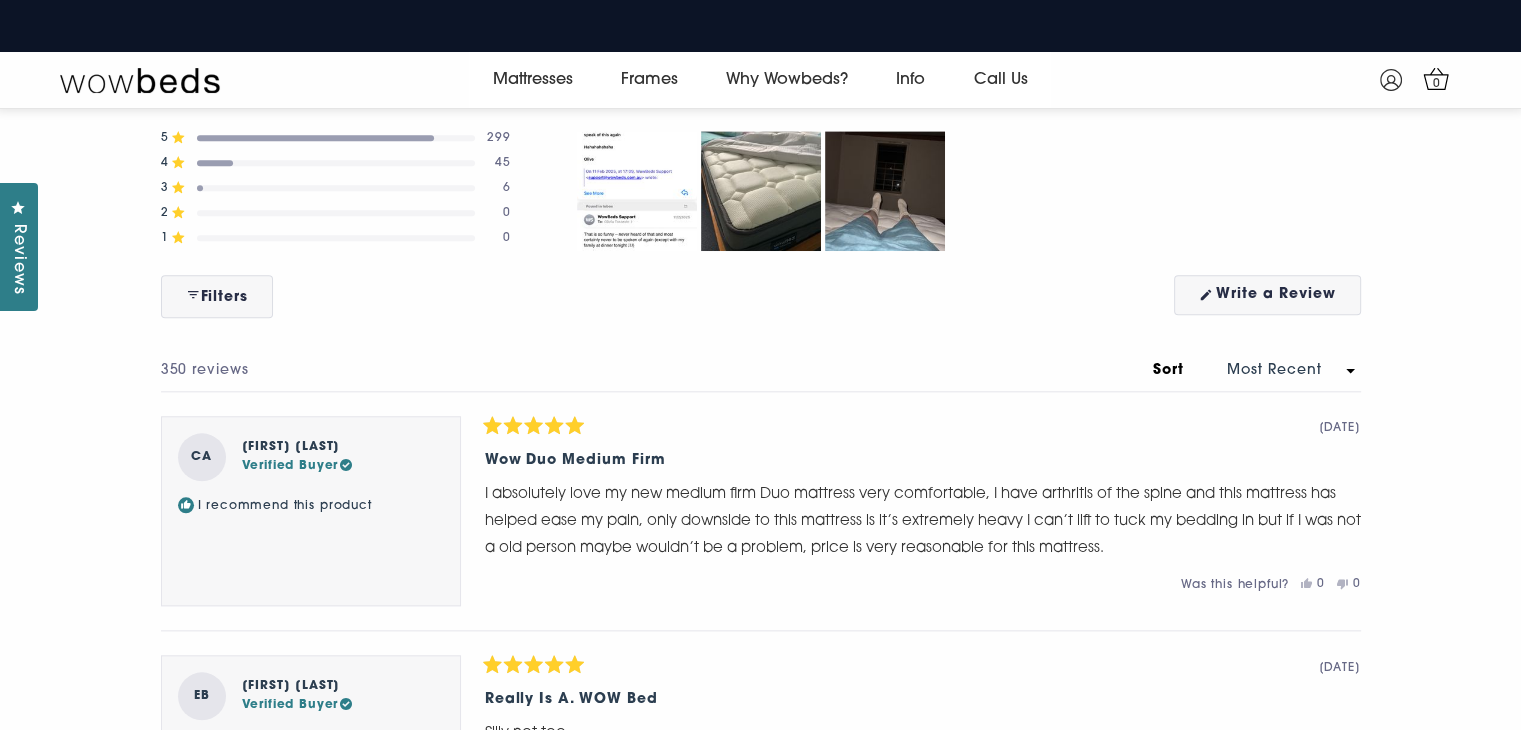 scroll, scrollTop: 9675, scrollLeft: 0, axis: vertical 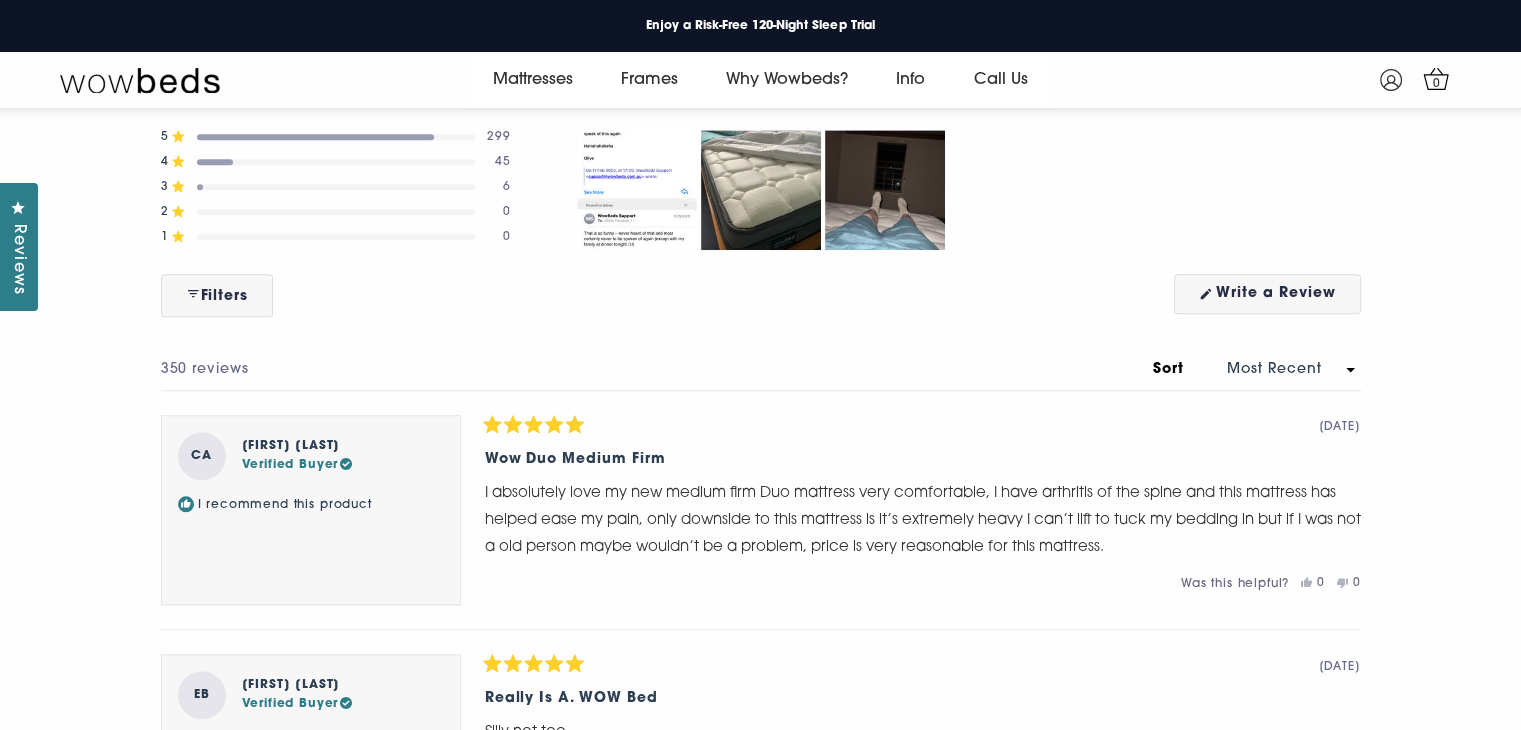 click on "45" at bounding box center (499, 162) 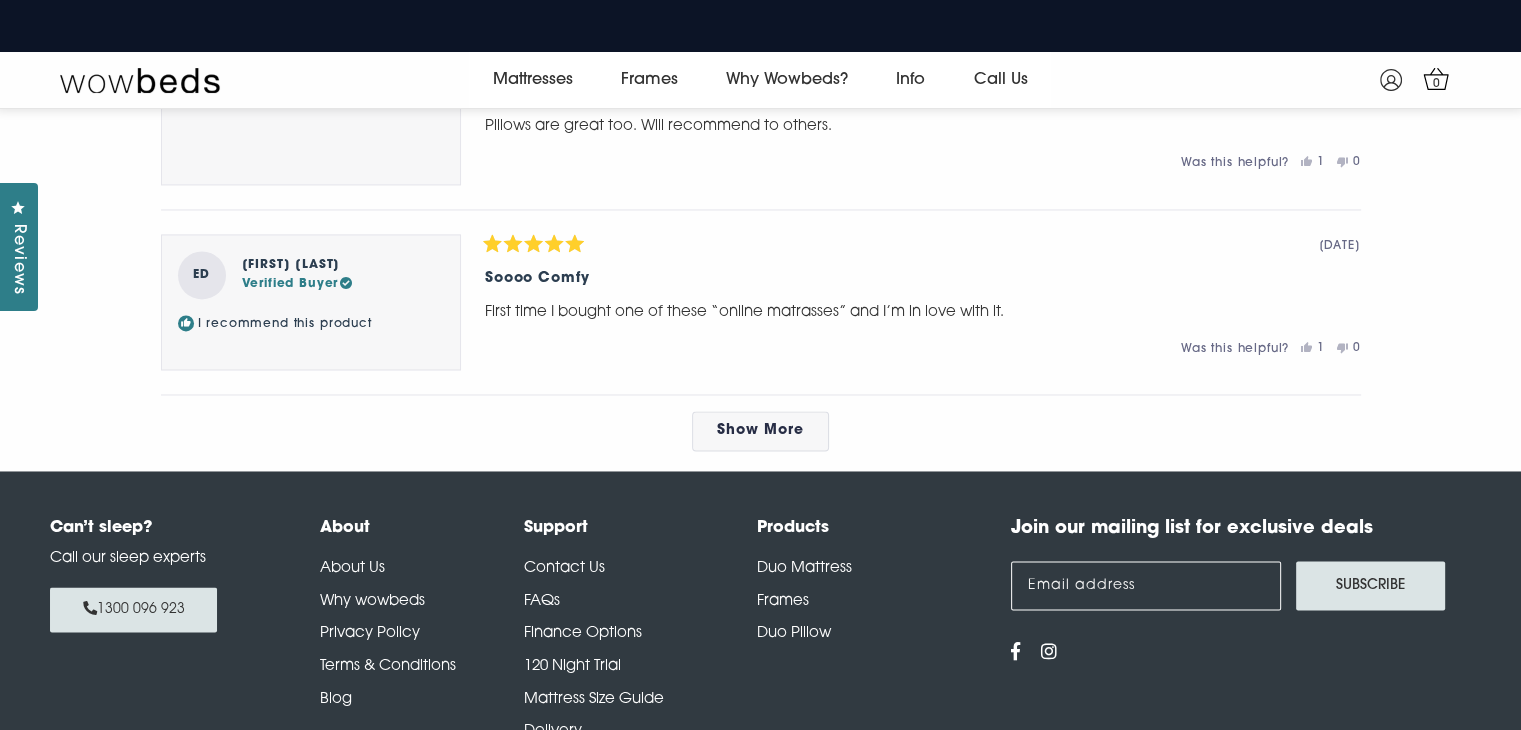 scroll, scrollTop: 10775, scrollLeft: 0, axis: vertical 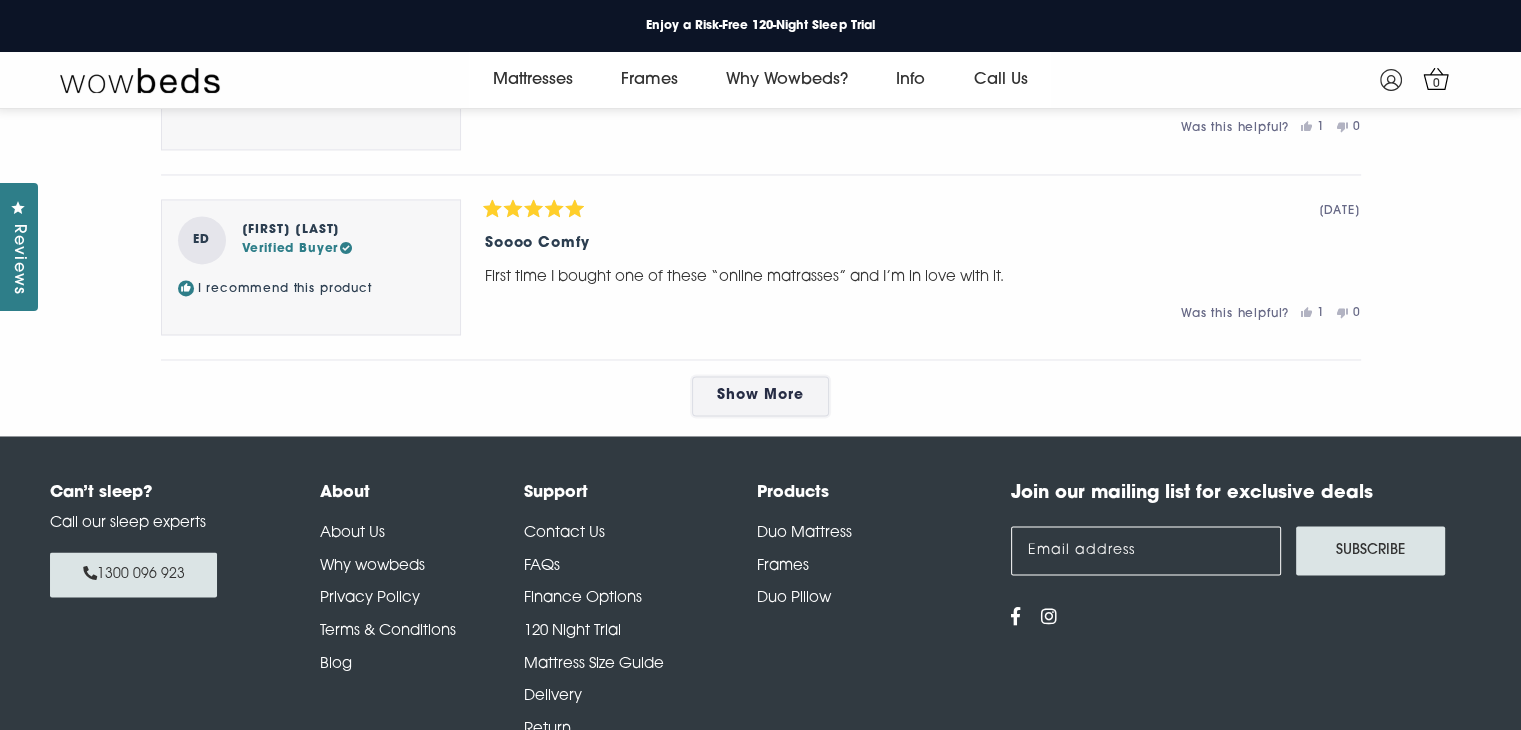 click on "Show More" at bounding box center (760, 395) 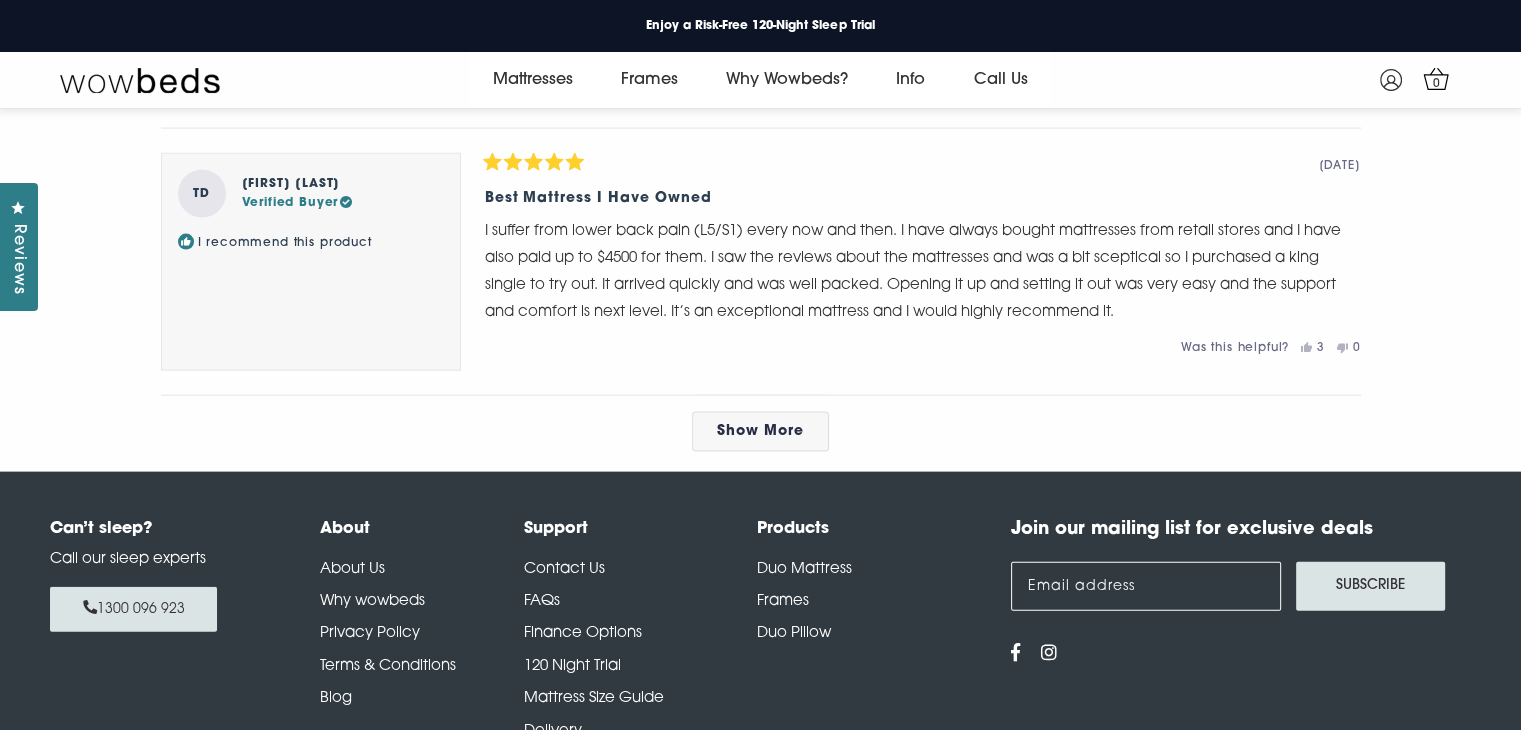 scroll, scrollTop: 11875, scrollLeft: 0, axis: vertical 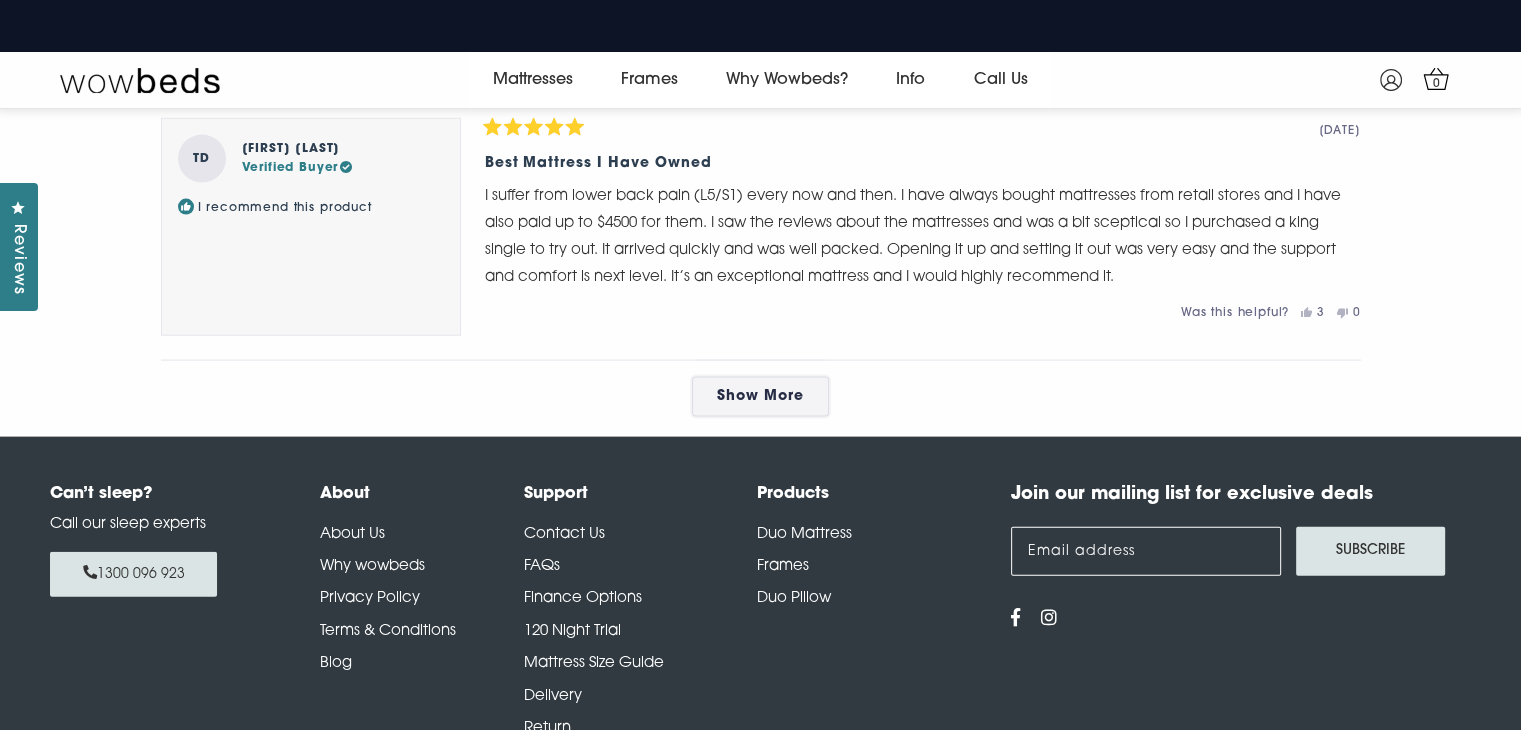 click on "Show More" at bounding box center [760, 397] 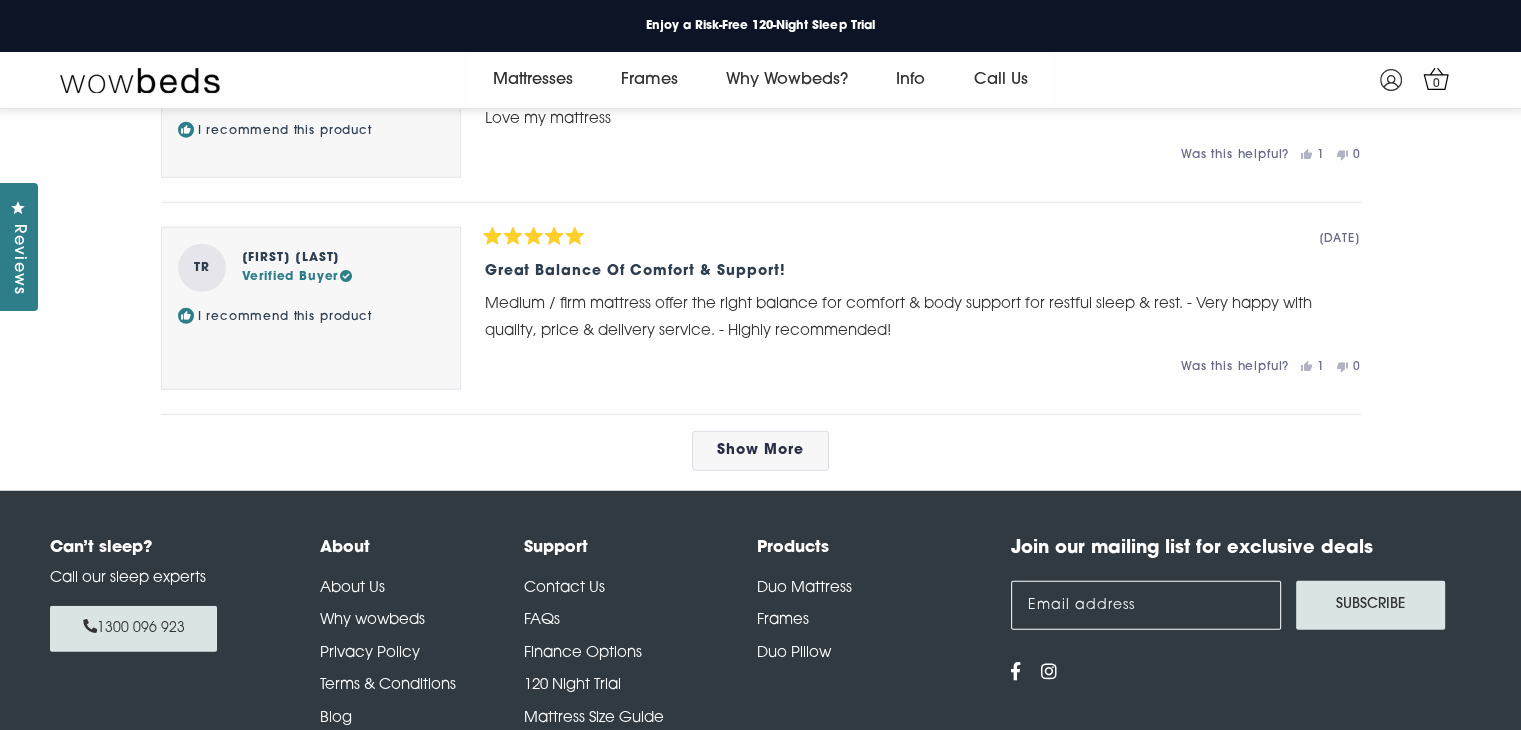 scroll, scrollTop: 12875, scrollLeft: 0, axis: vertical 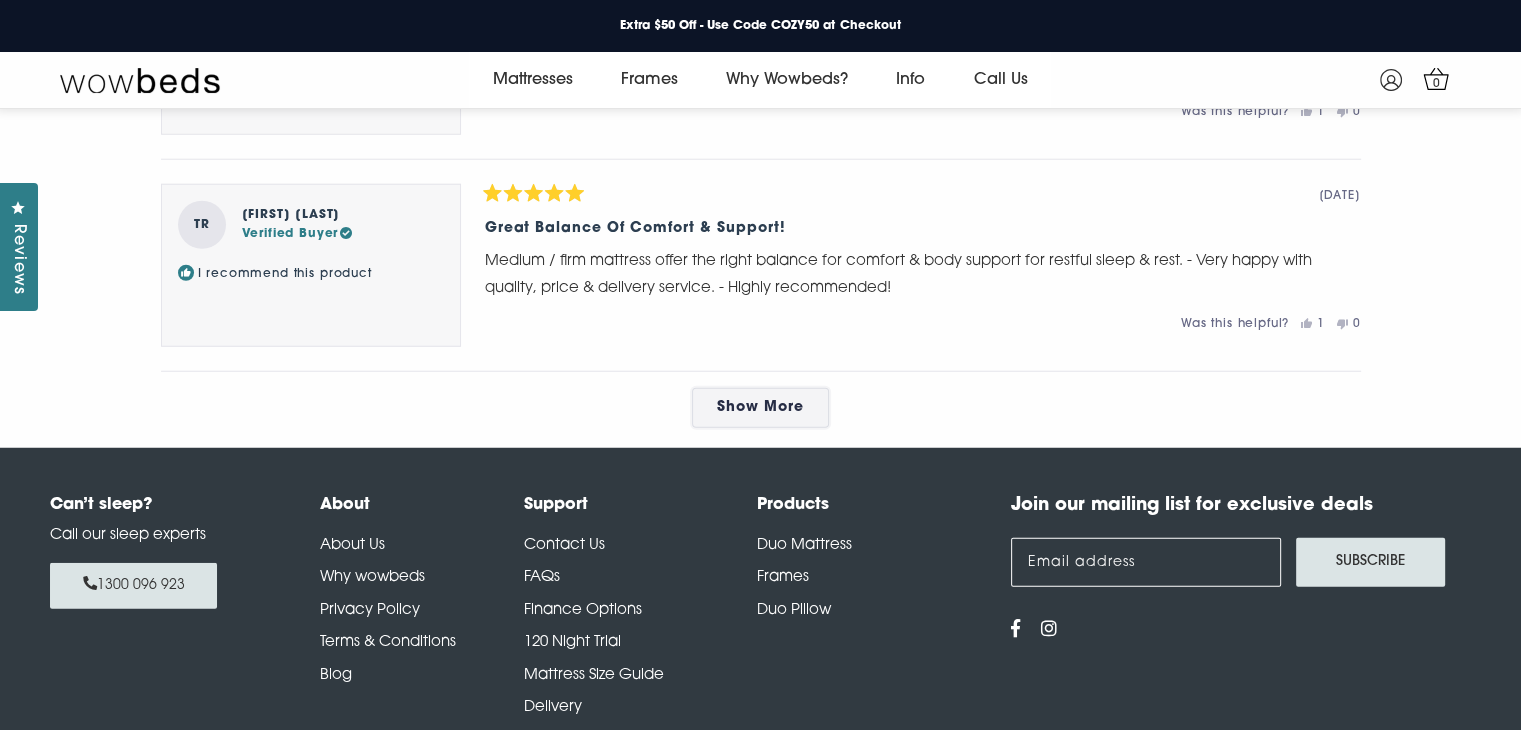 click on "Show More" at bounding box center [760, 408] 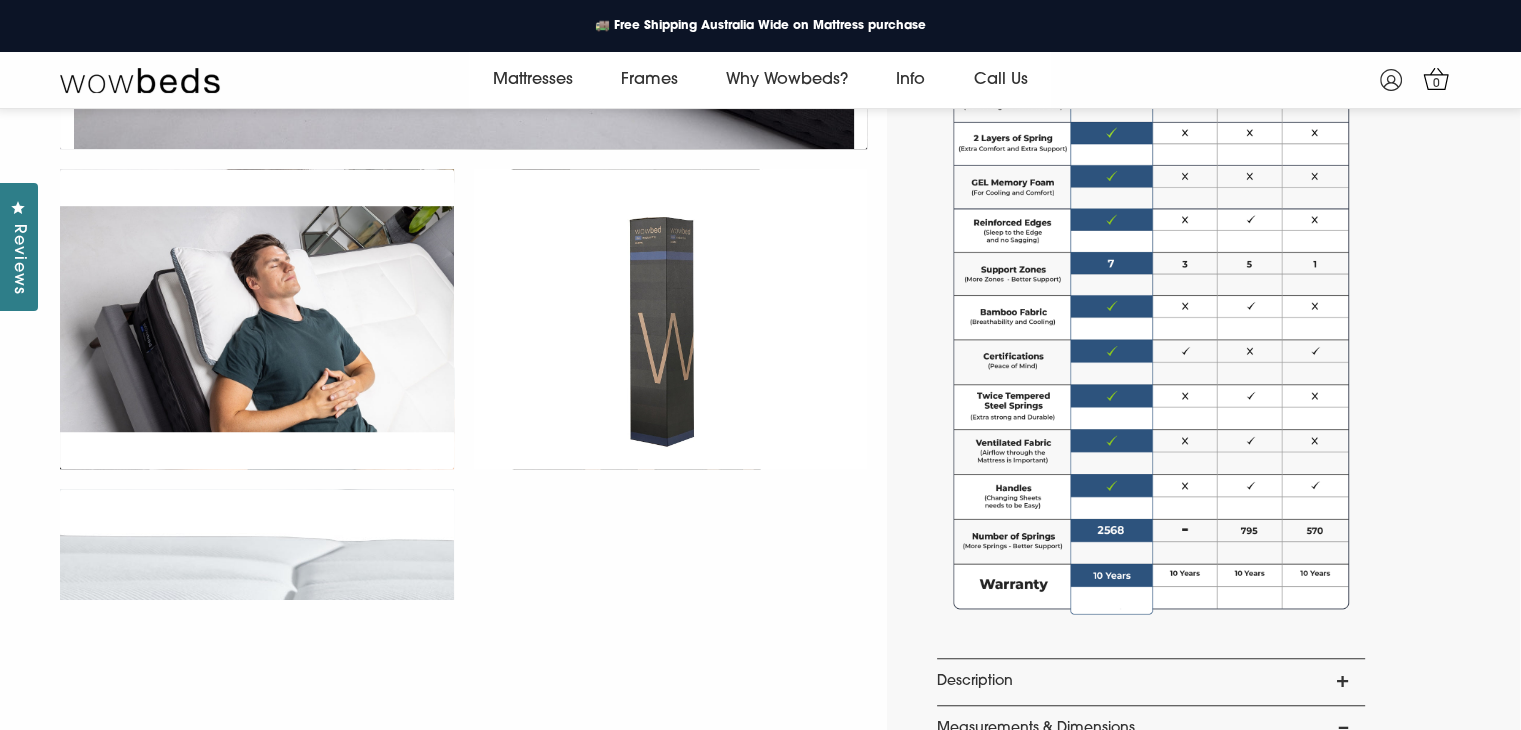 scroll, scrollTop: 1275, scrollLeft: 0, axis: vertical 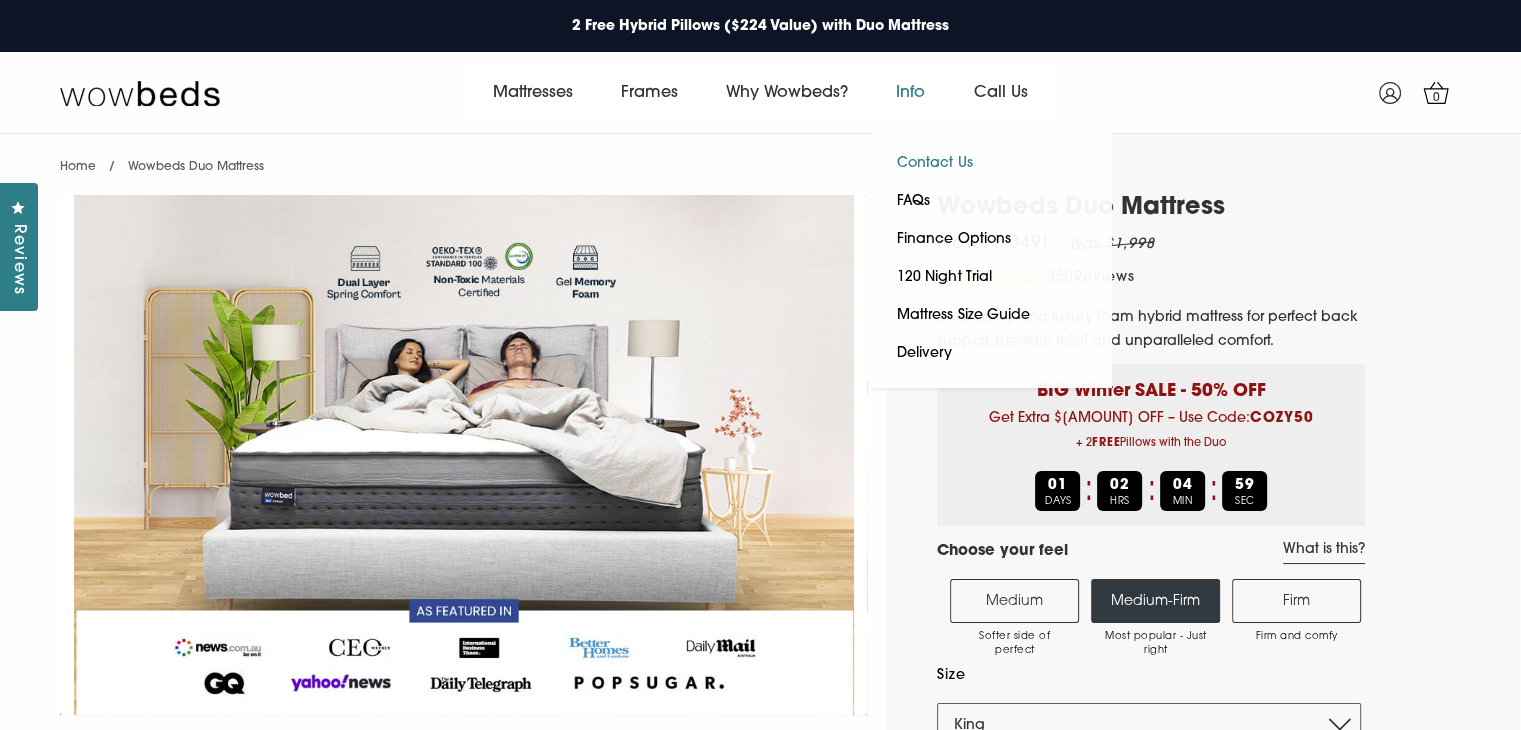 click on "Contact Us" at bounding box center (934, 164) 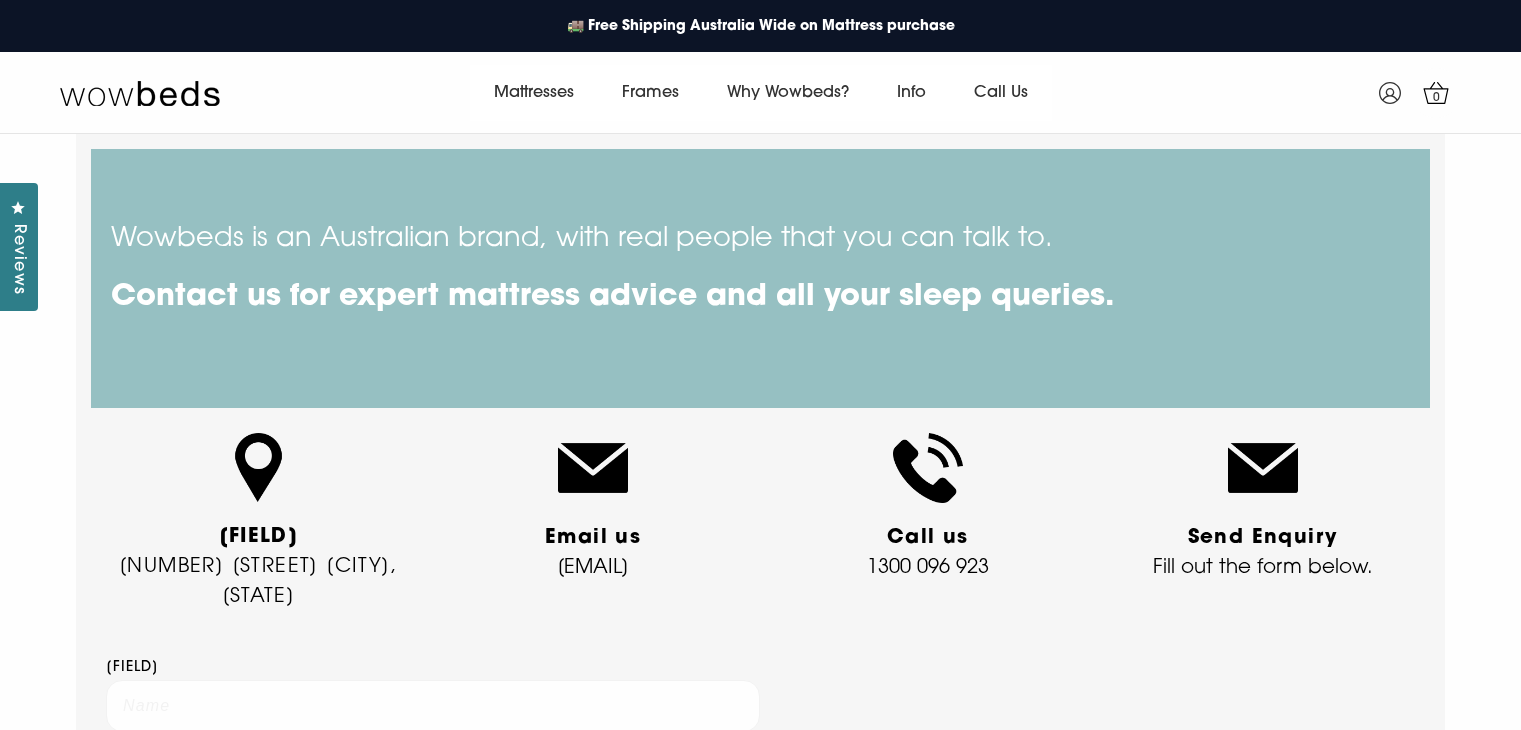 scroll, scrollTop: 0, scrollLeft: 0, axis: both 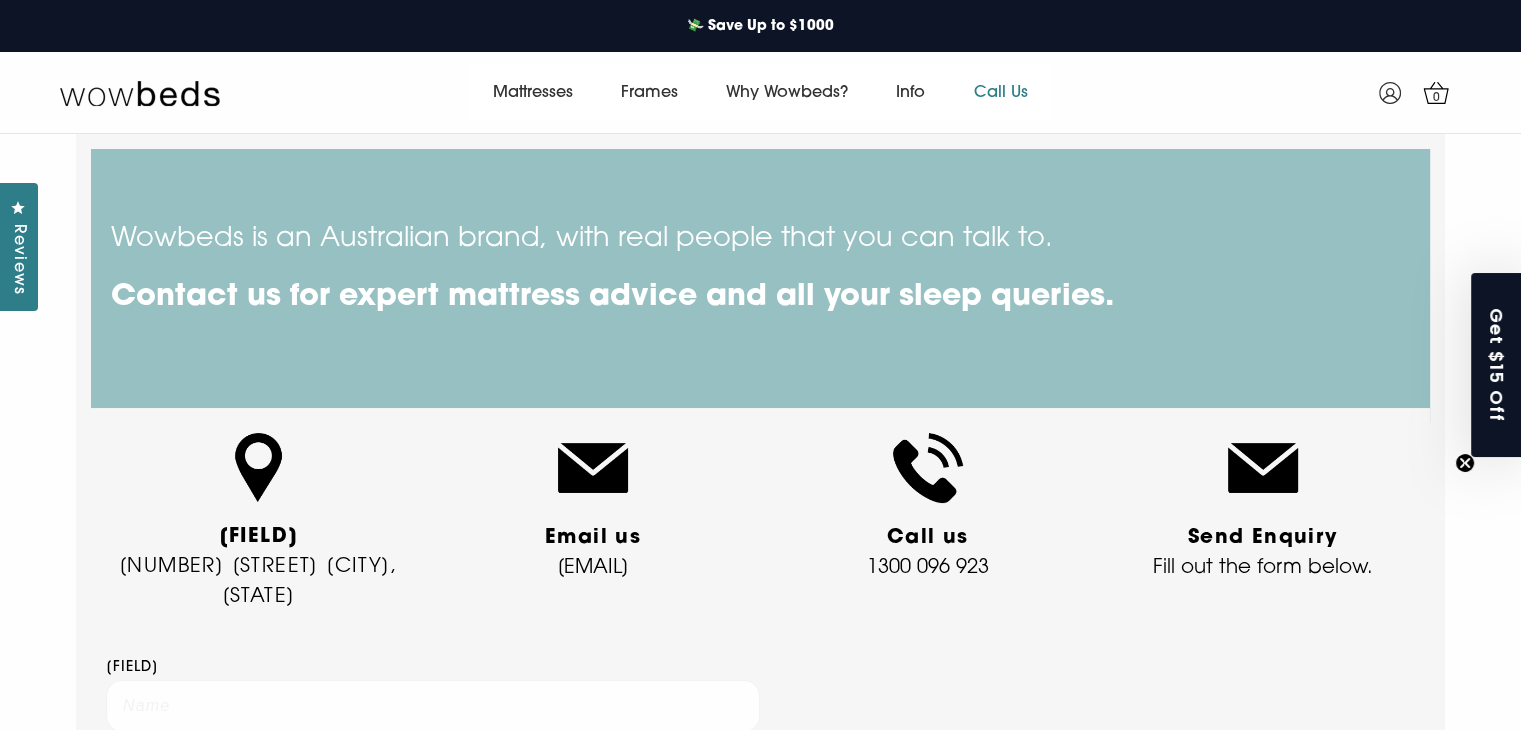 click on "Call Us" at bounding box center (1000, 93) 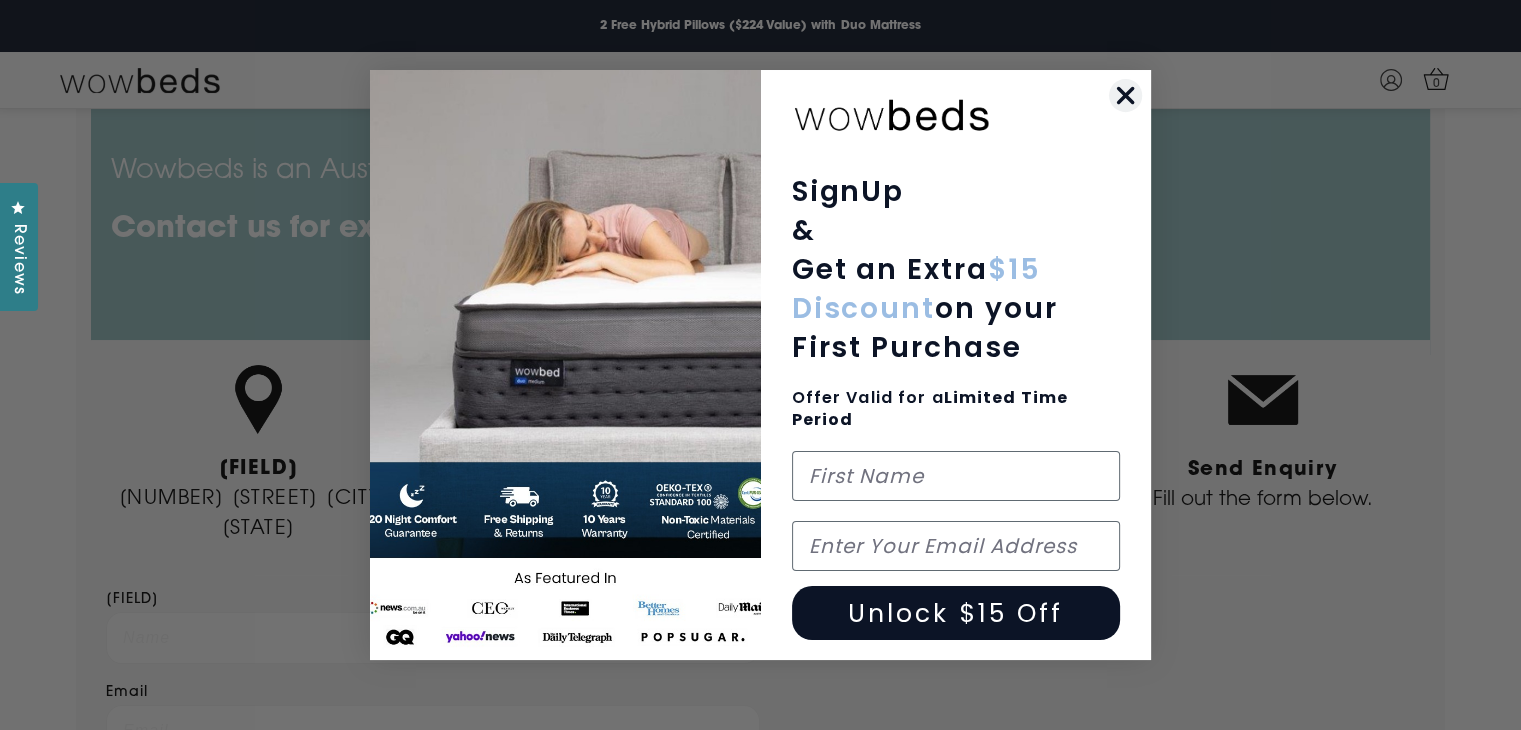 scroll, scrollTop: 100, scrollLeft: 0, axis: vertical 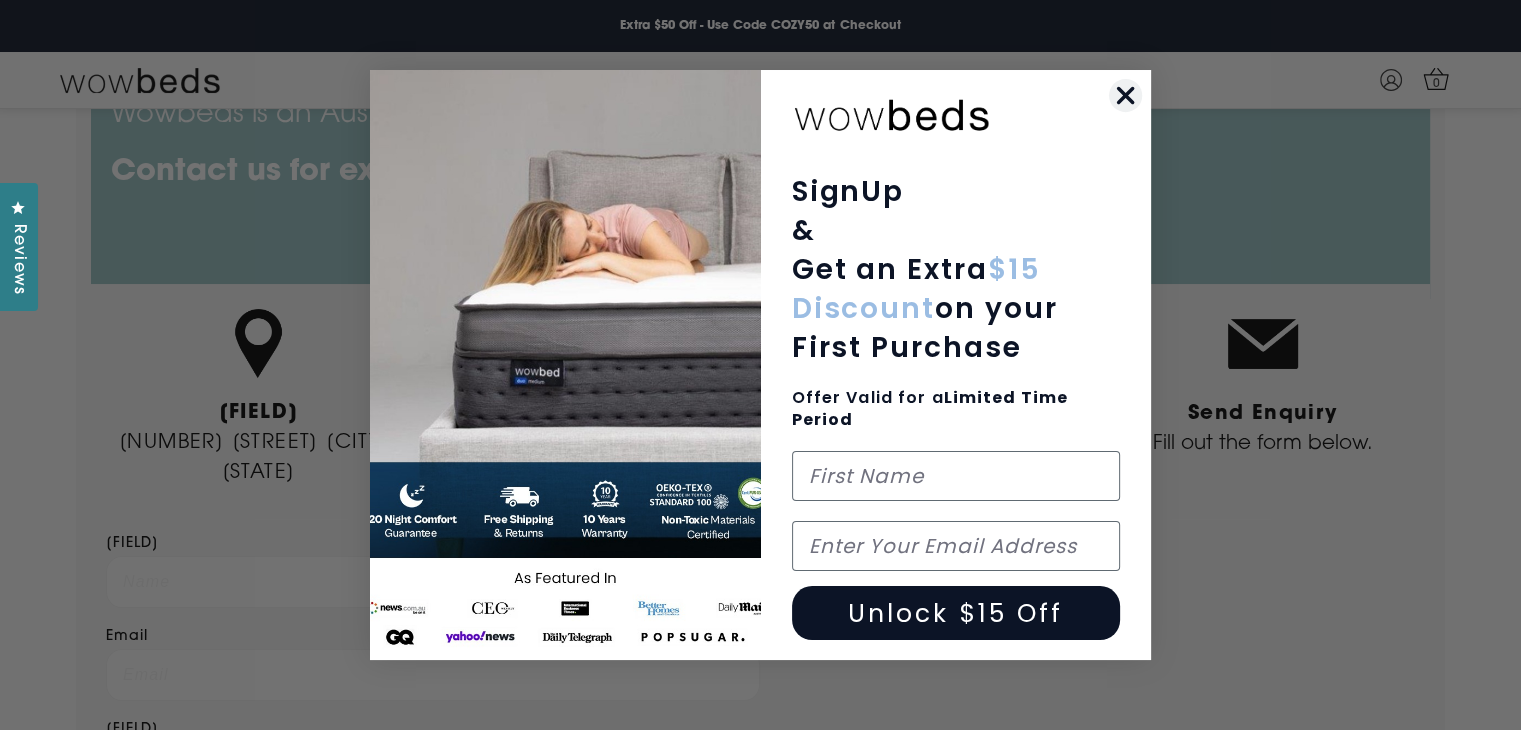 click 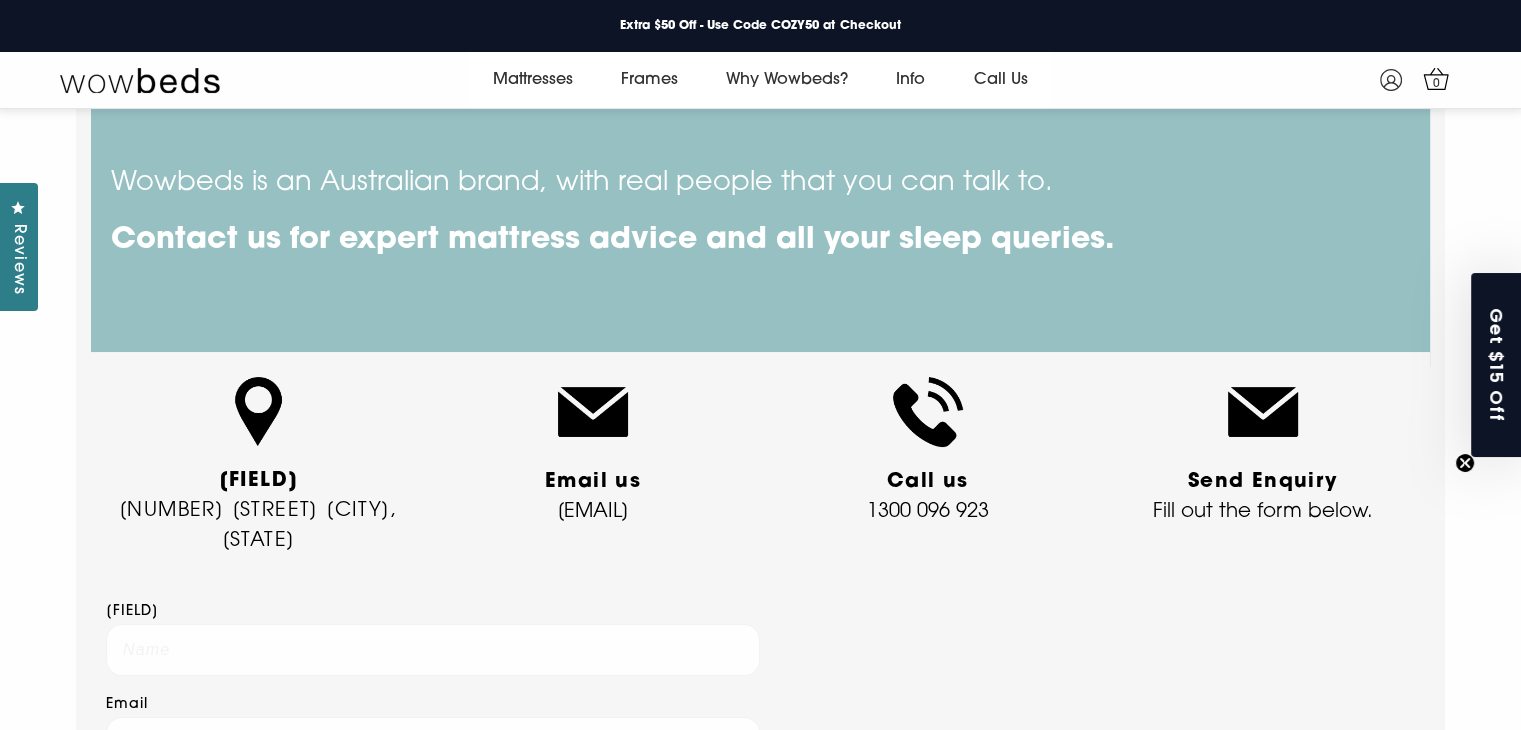 scroll, scrollTop: 0, scrollLeft: 0, axis: both 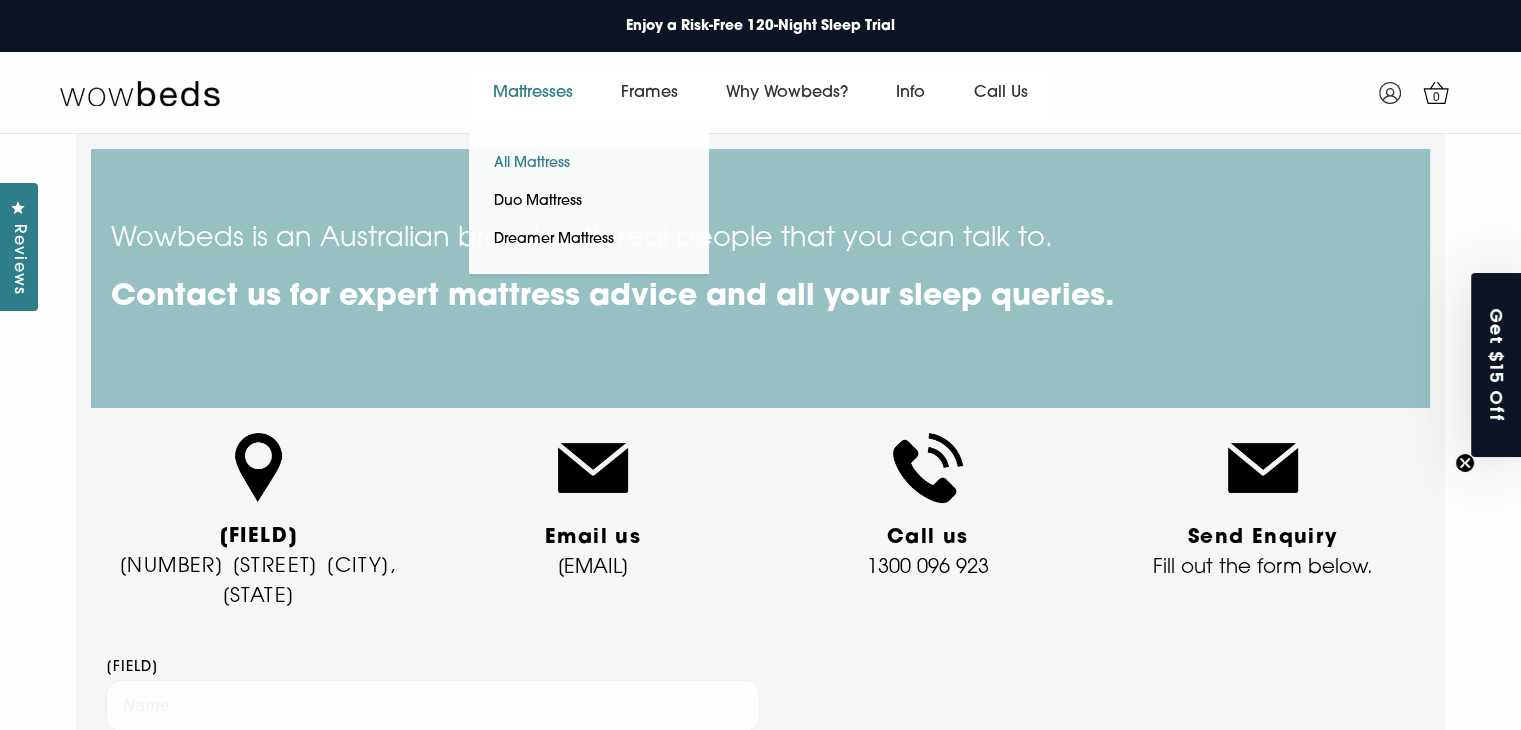 click on "All Mattress" at bounding box center (532, 164) 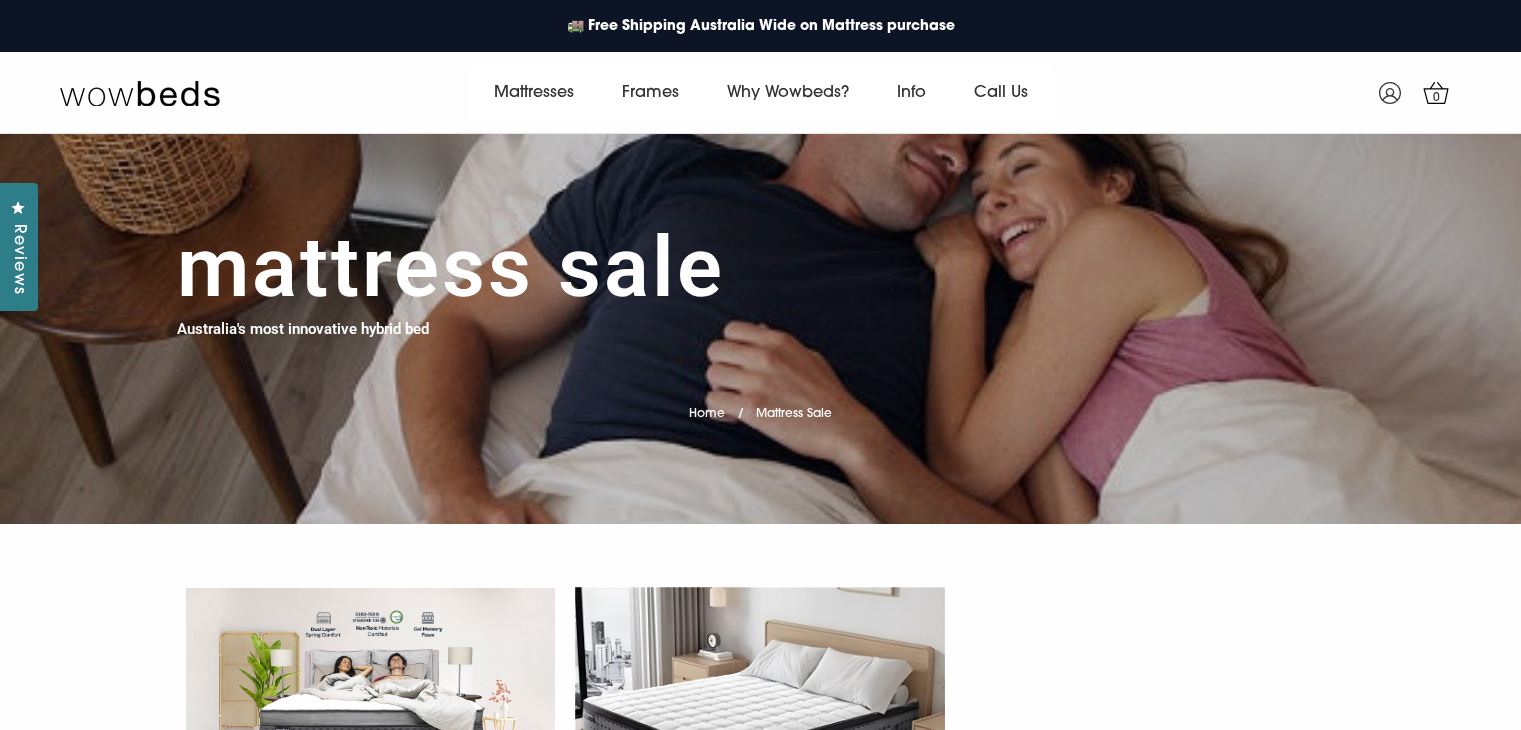 scroll, scrollTop: 0, scrollLeft: 0, axis: both 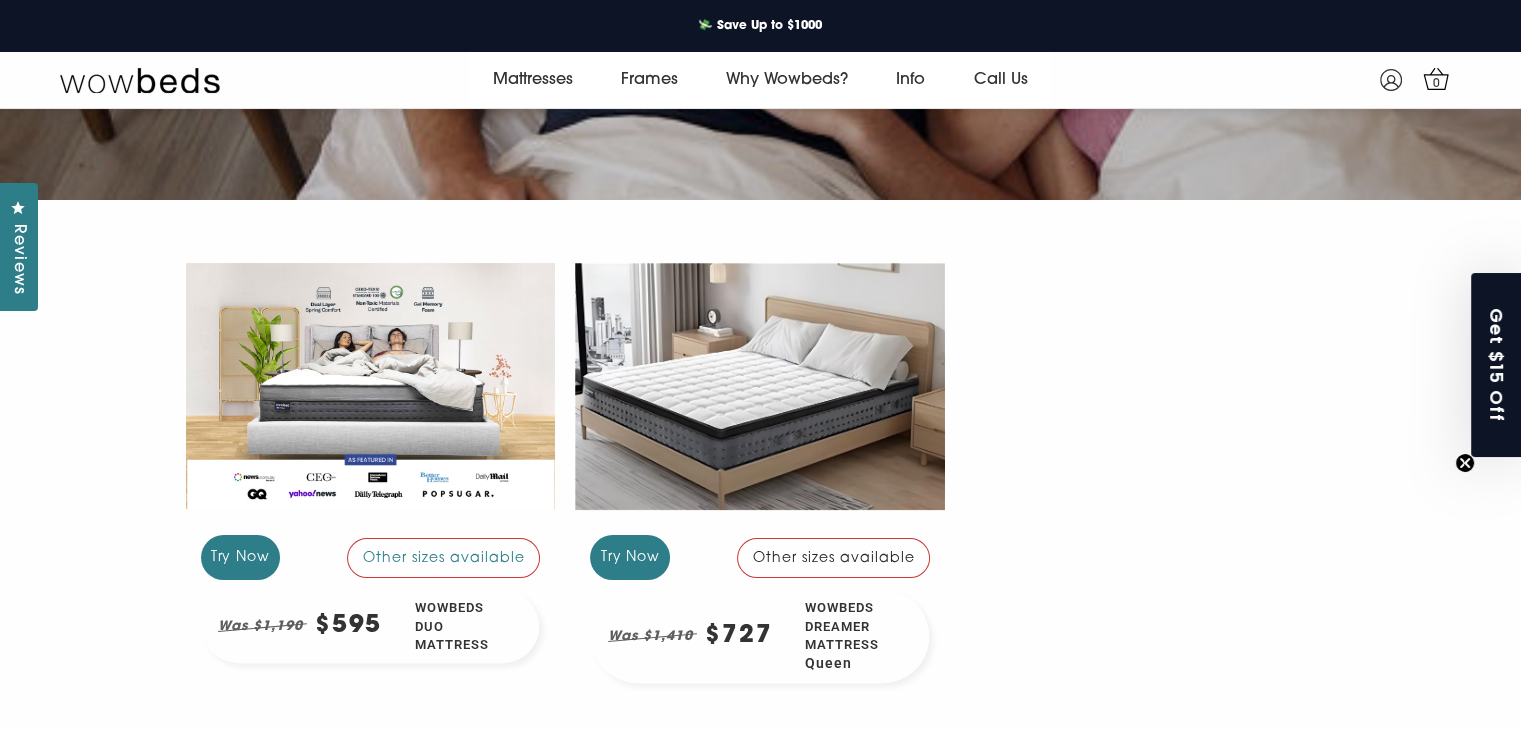 click on "Other sizes available" at bounding box center [834, 558] 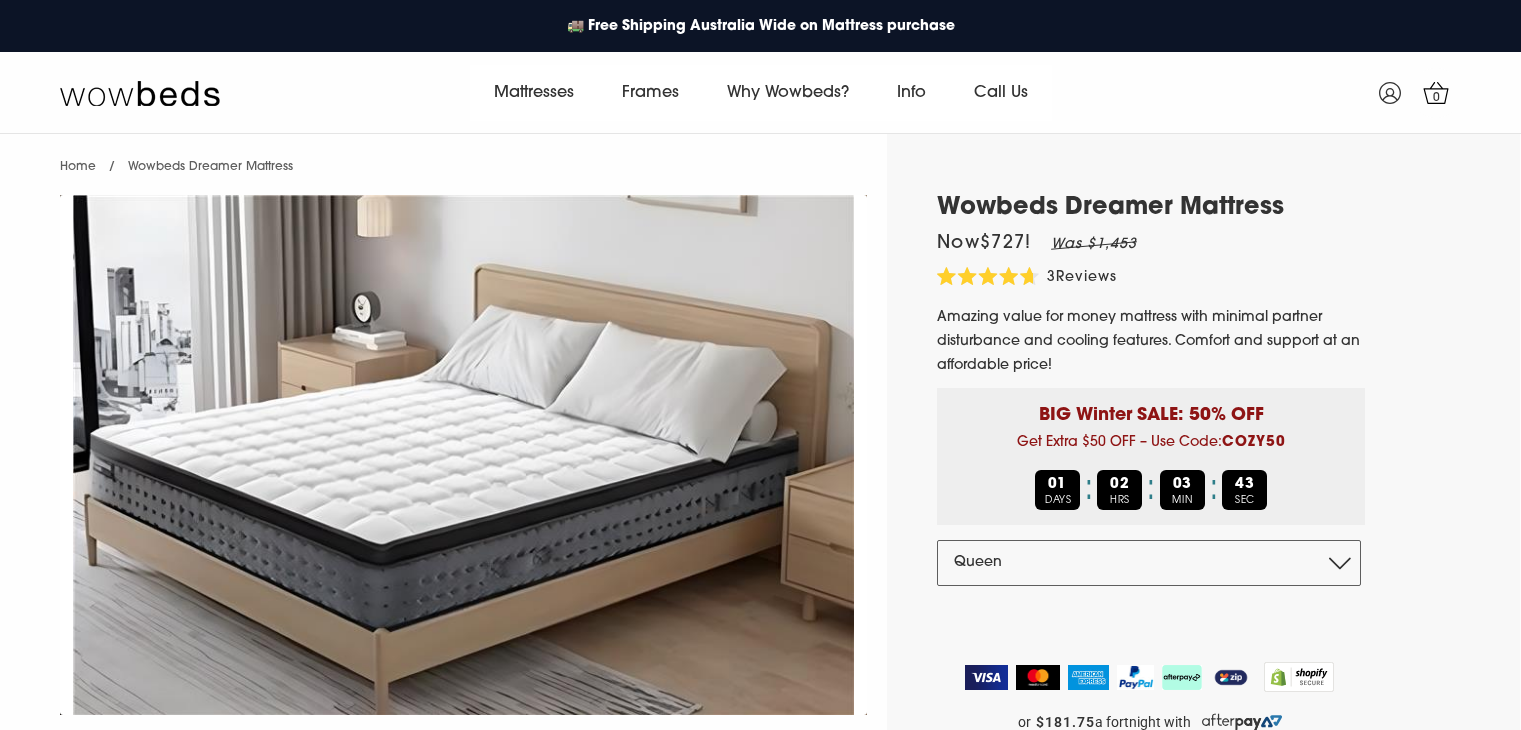 scroll, scrollTop: 0, scrollLeft: 0, axis: both 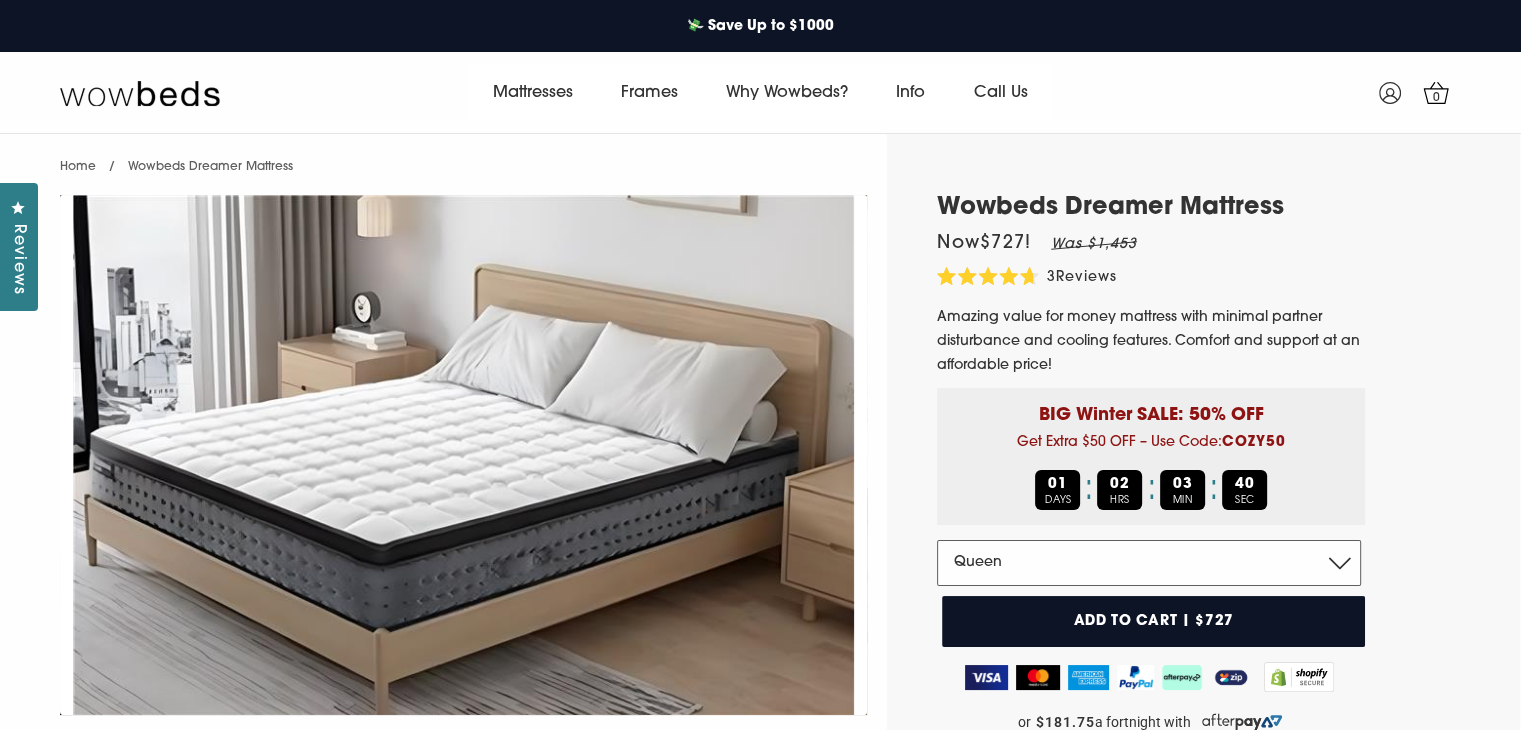 click on "Double Queen King" at bounding box center (1149, 563) 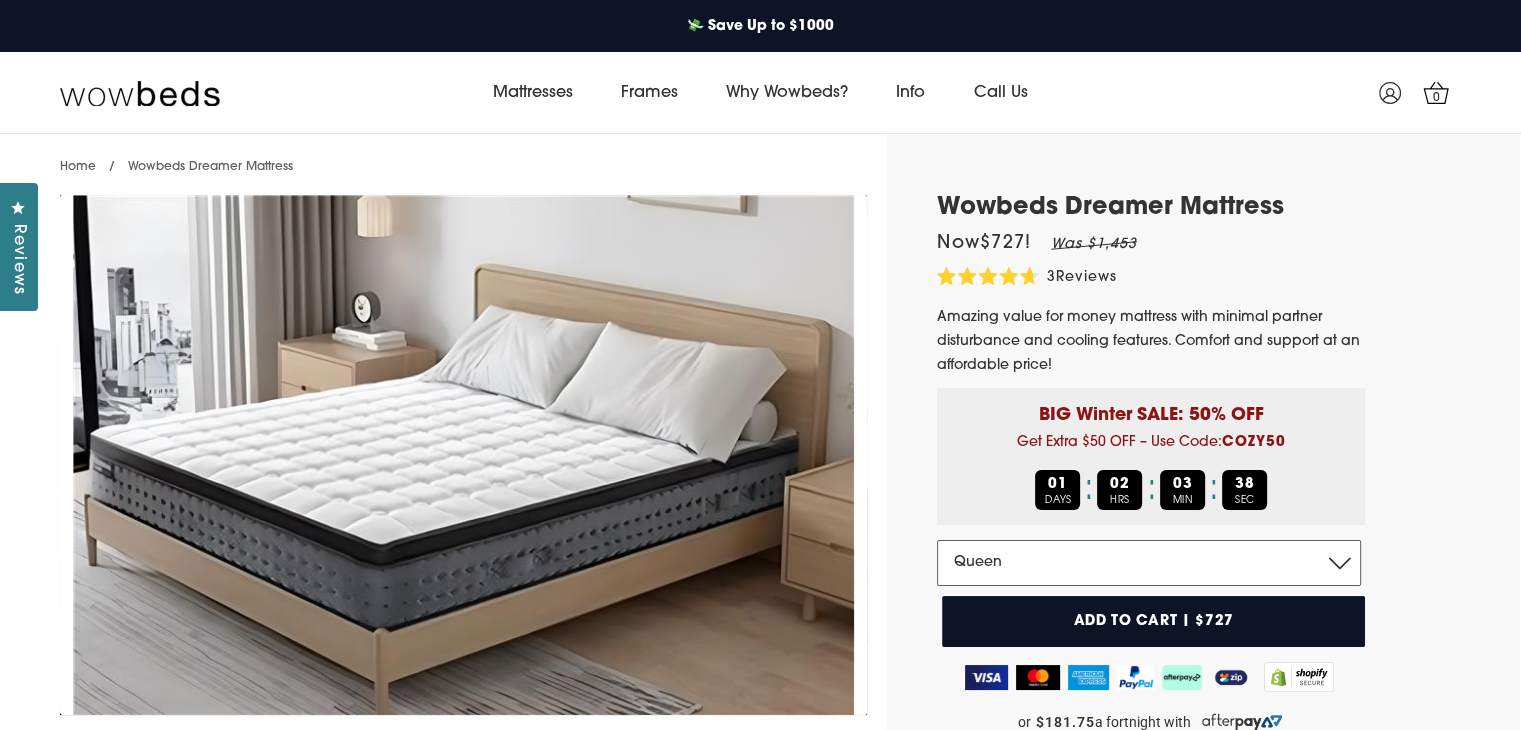 select on "King" 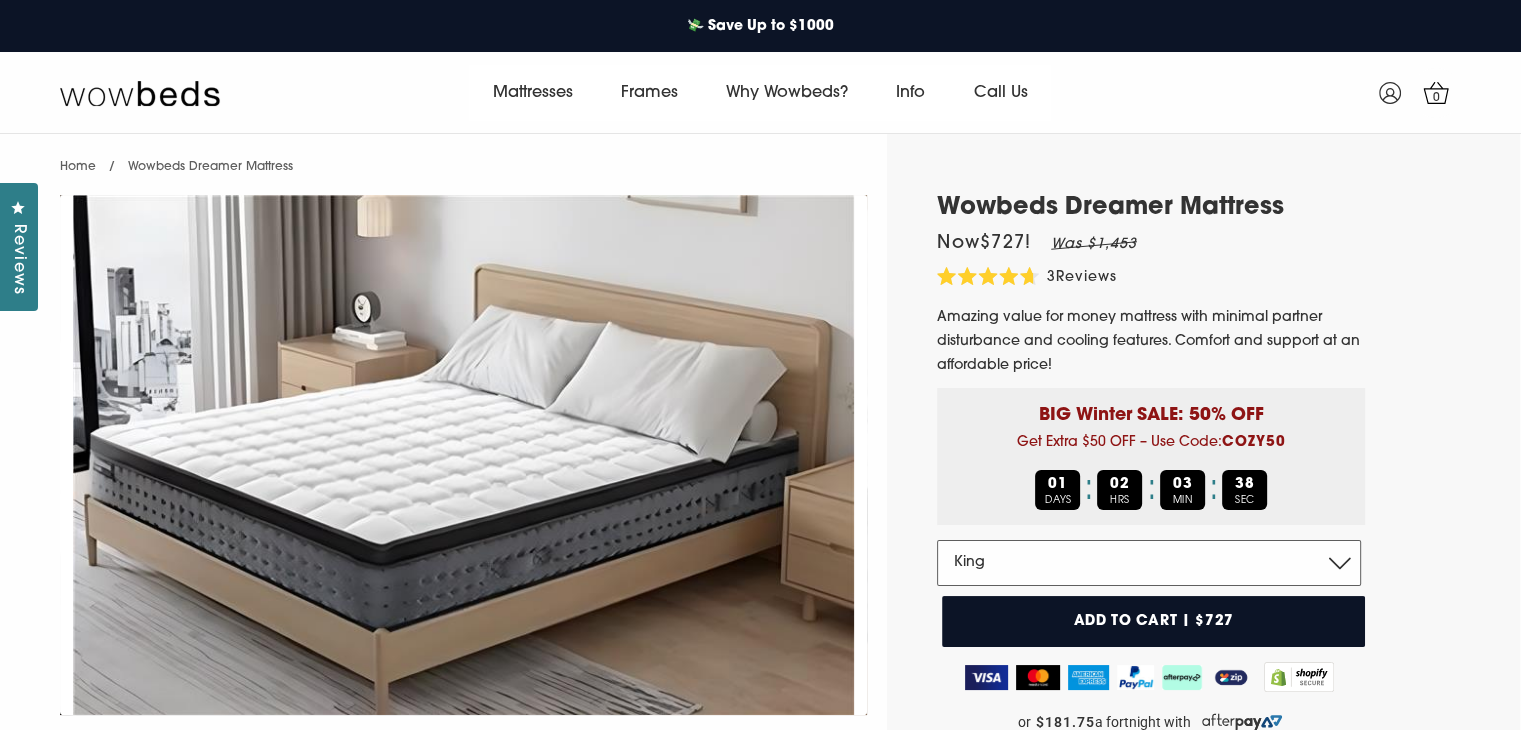 click on "Double Queen King" at bounding box center (1149, 563) 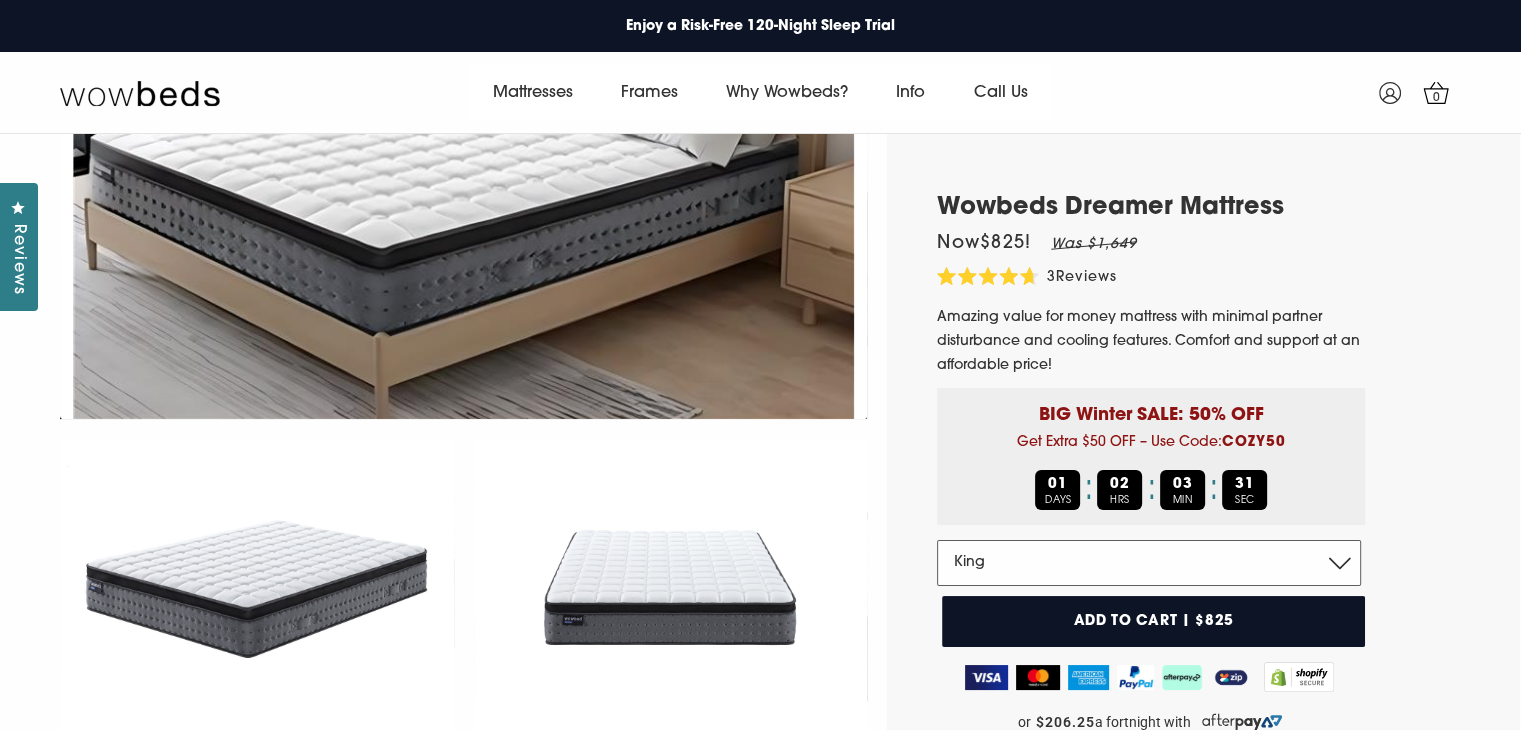 scroll, scrollTop: 300, scrollLeft: 0, axis: vertical 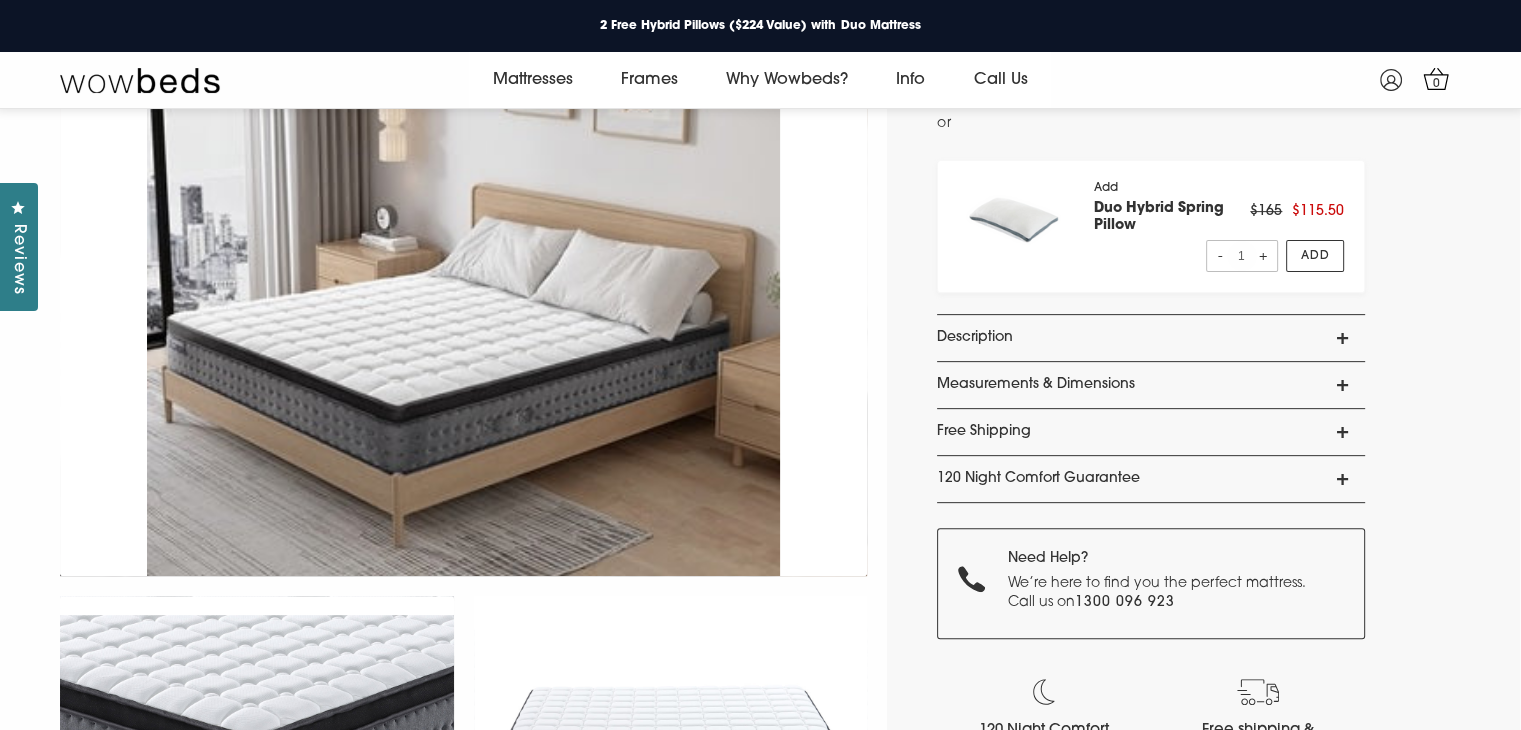 click on "Measurements & Dimensions" at bounding box center [1151, 385] 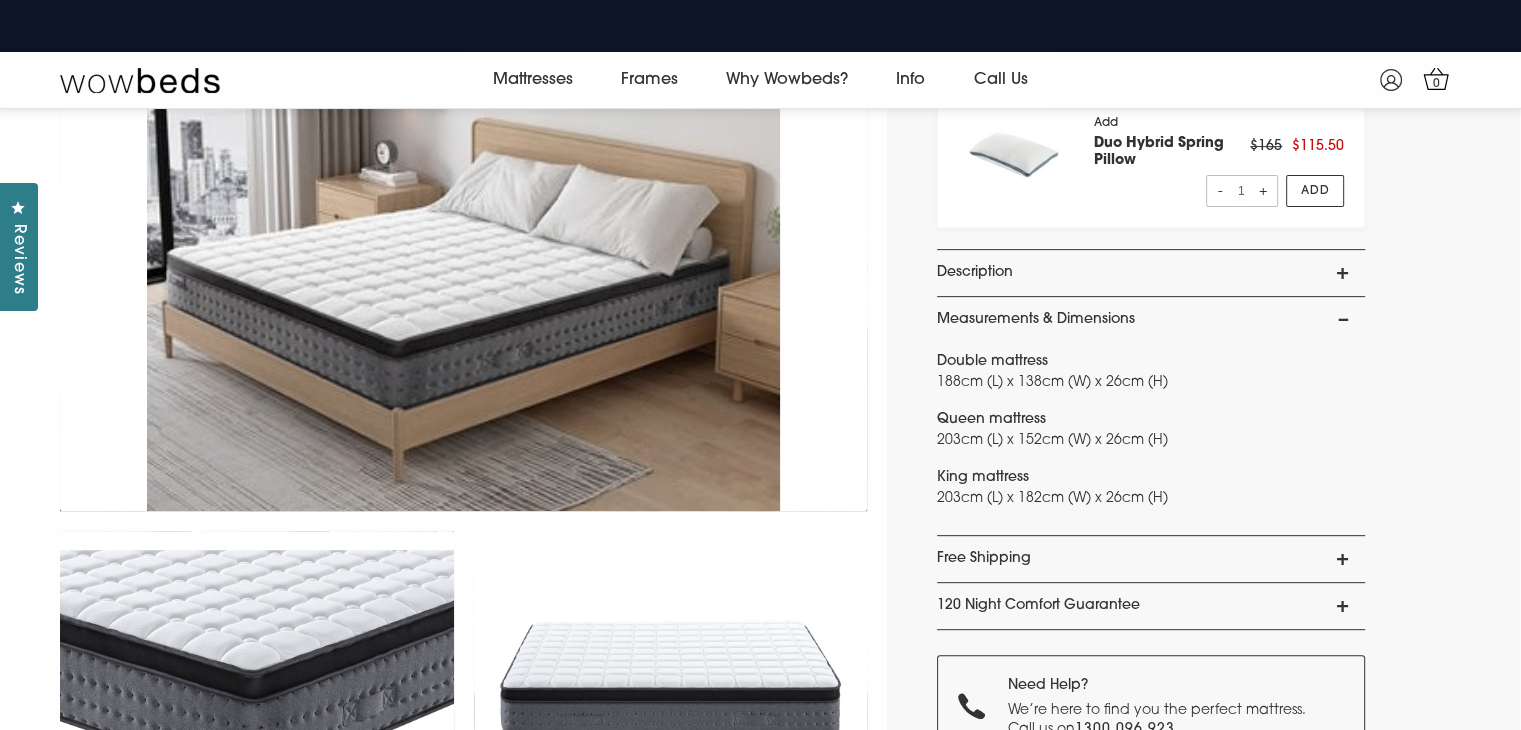 scroll, scrollTop: 775, scrollLeft: 0, axis: vertical 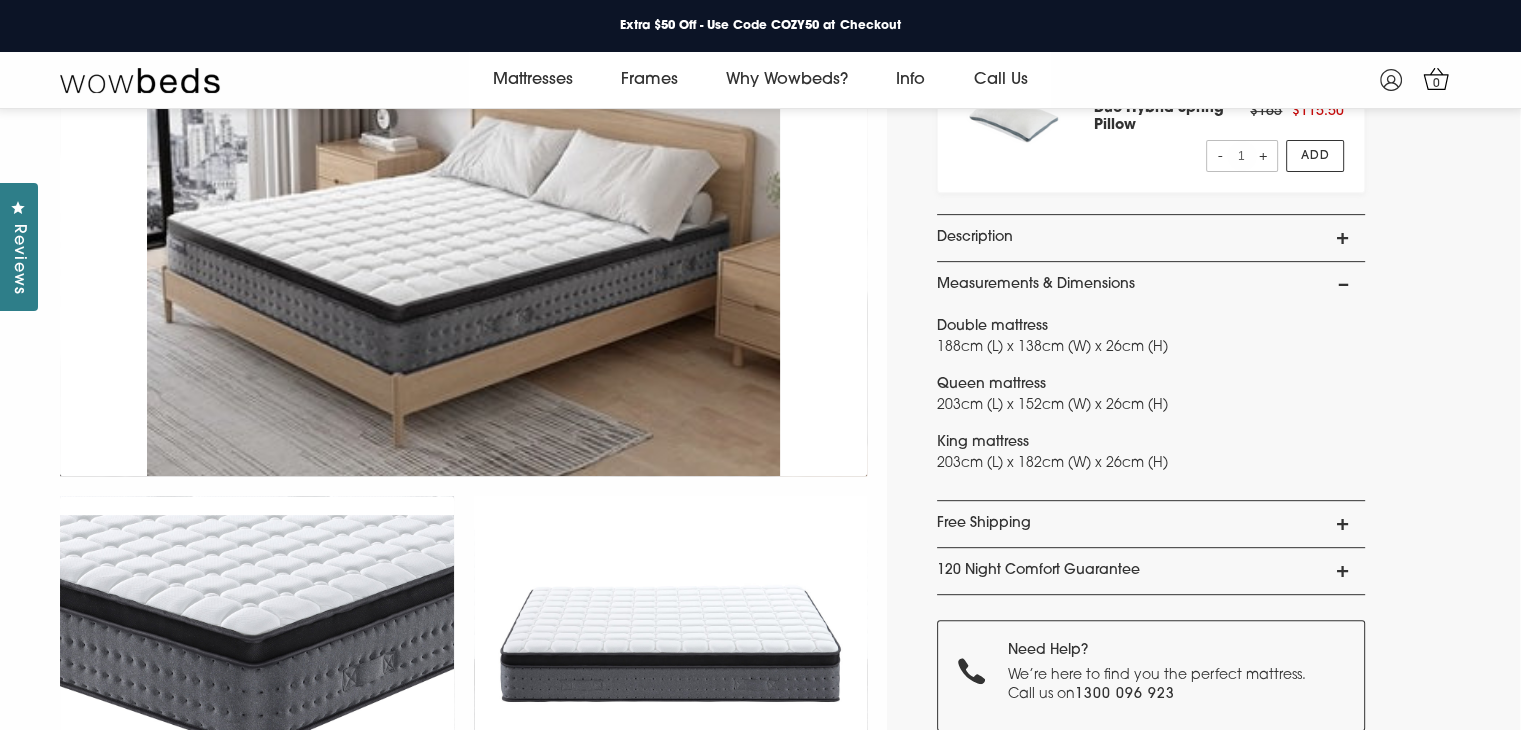 click on "Description" at bounding box center [1151, 238] 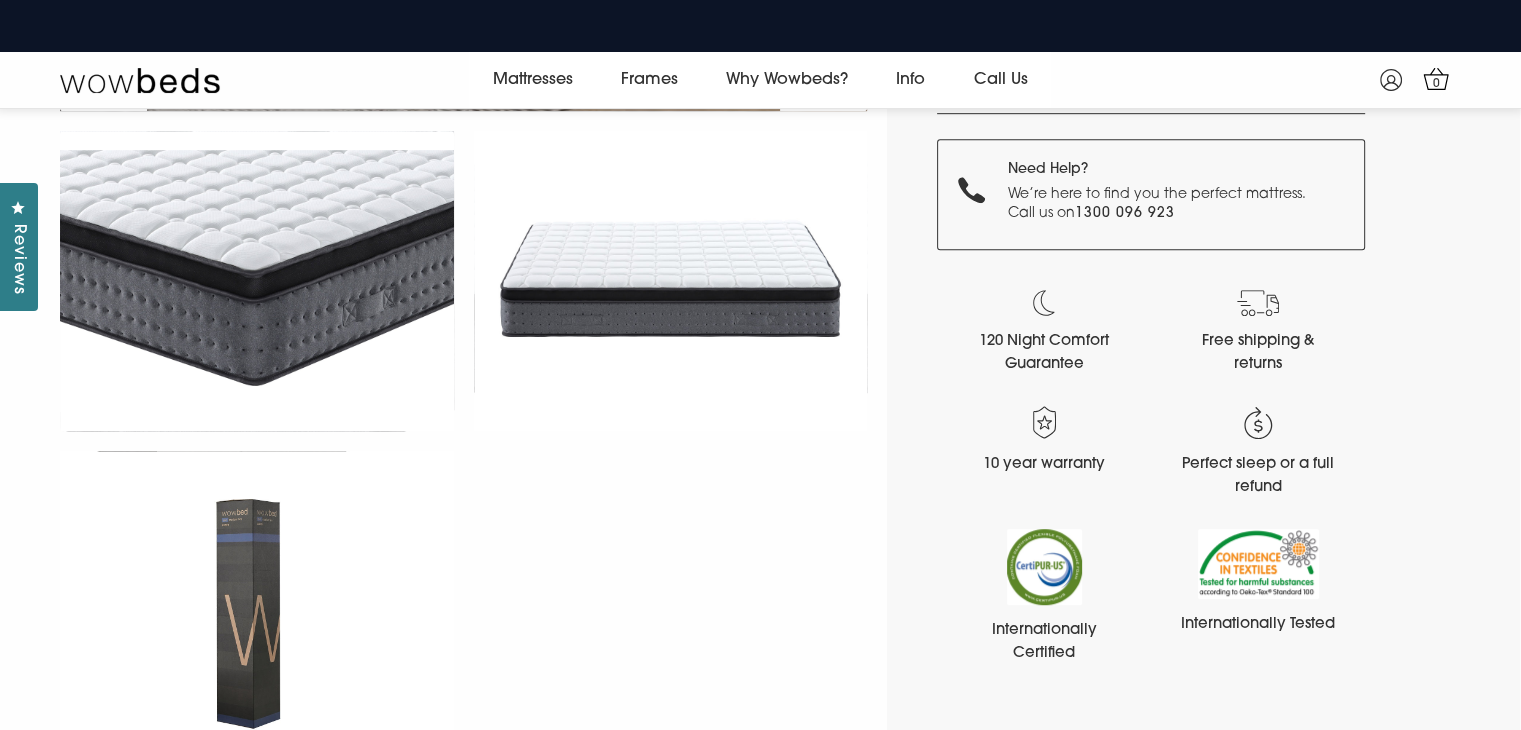 scroll, scrollTop: 1175, scrollLeft: 0, axis: vertical 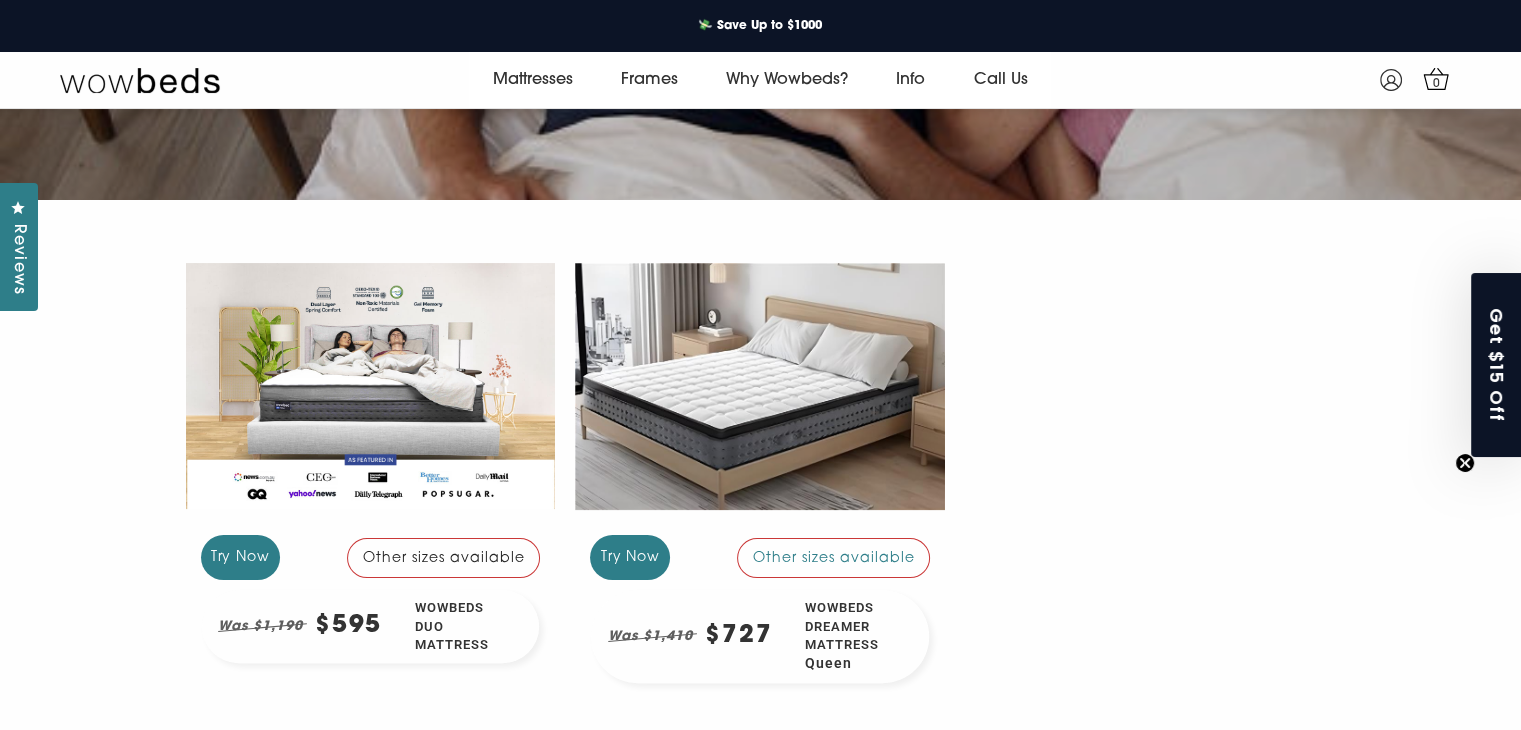 click on "Other sizes available" at bounding box center (444, 558) 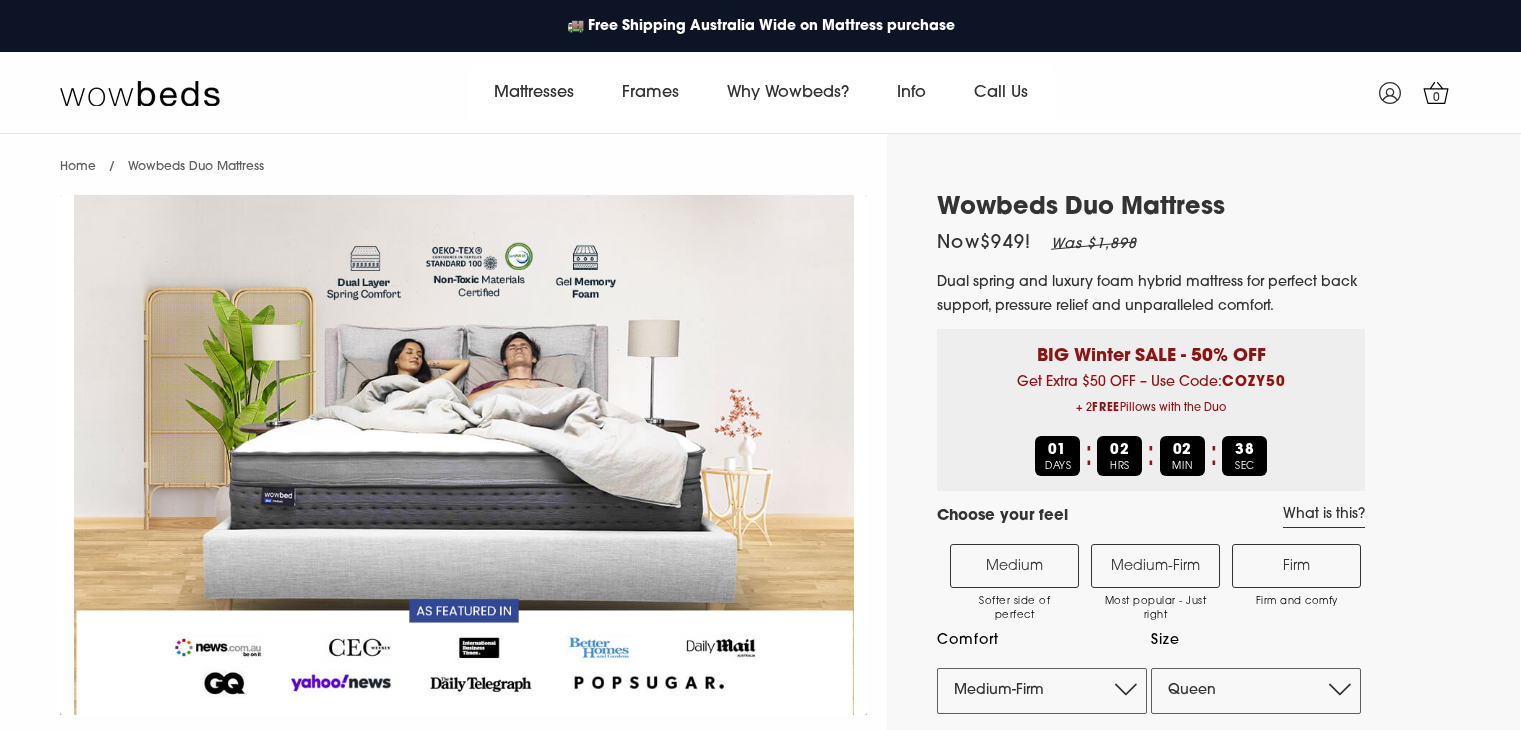select on "Medium-Firm" 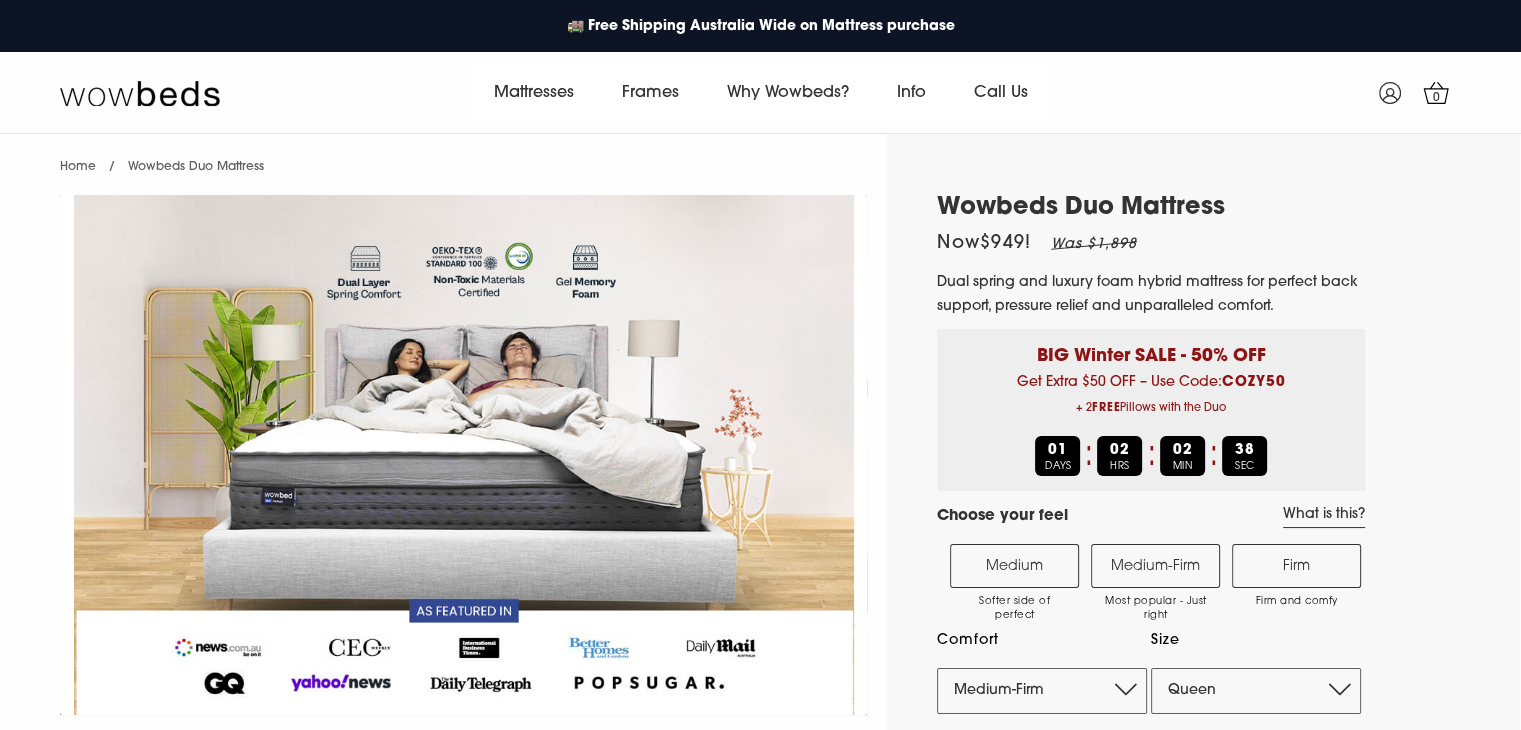 scroll, scrollTop: 0, scrollLeft: 0, axis: both 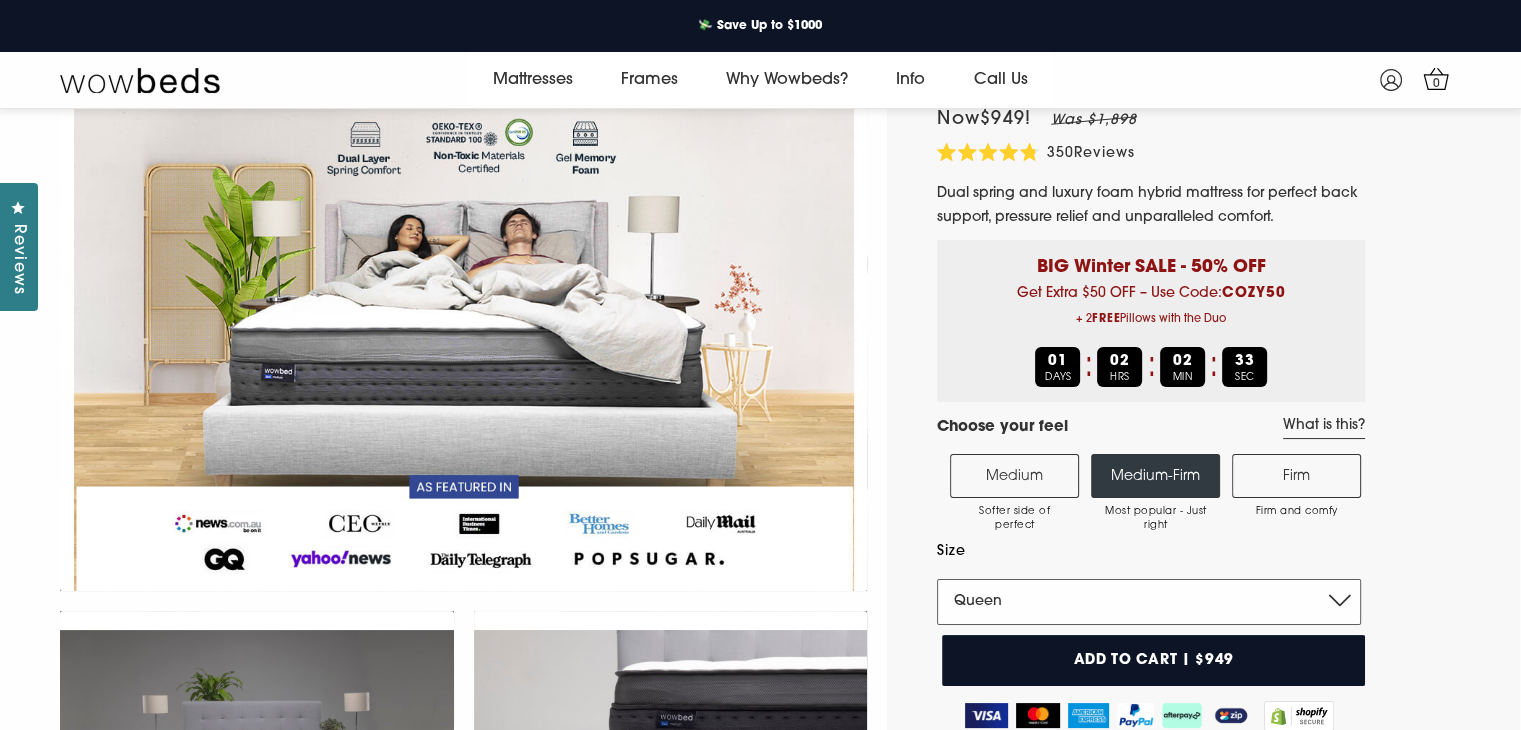 click on "Single King Single Double Queen King" at bounding box center [1149, 602] 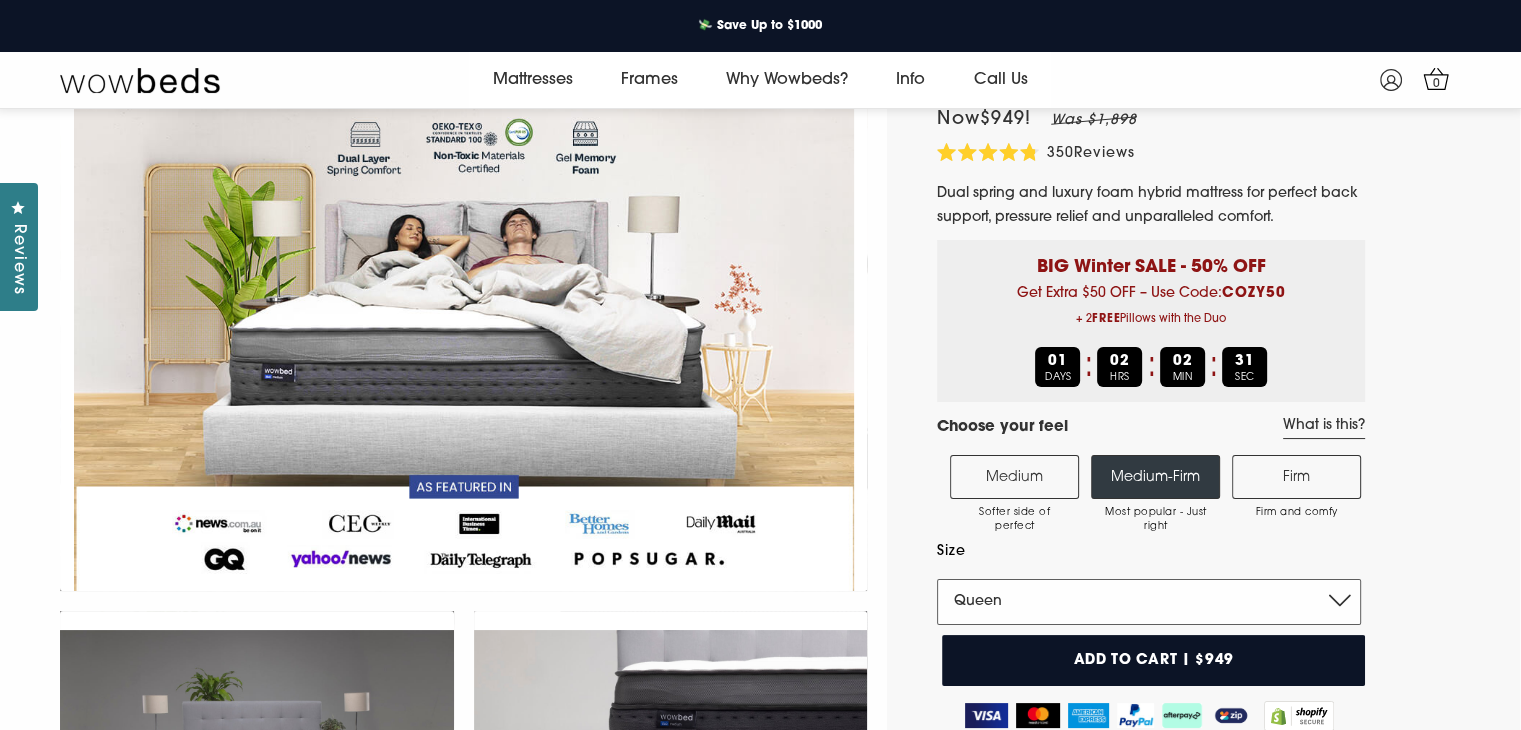 select on "King" 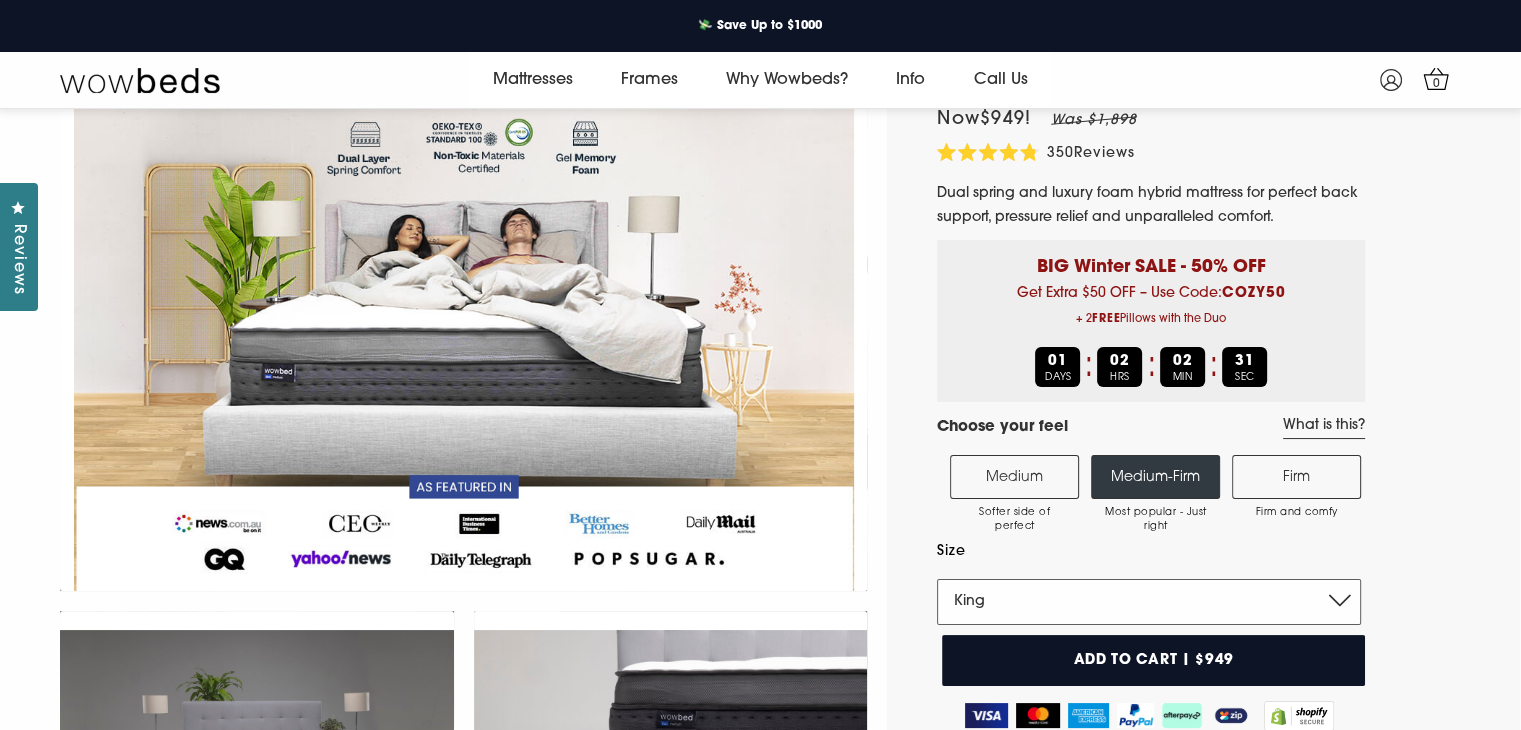 click on "Single King Single Double Queen King" at bounding box center (1149, 602) 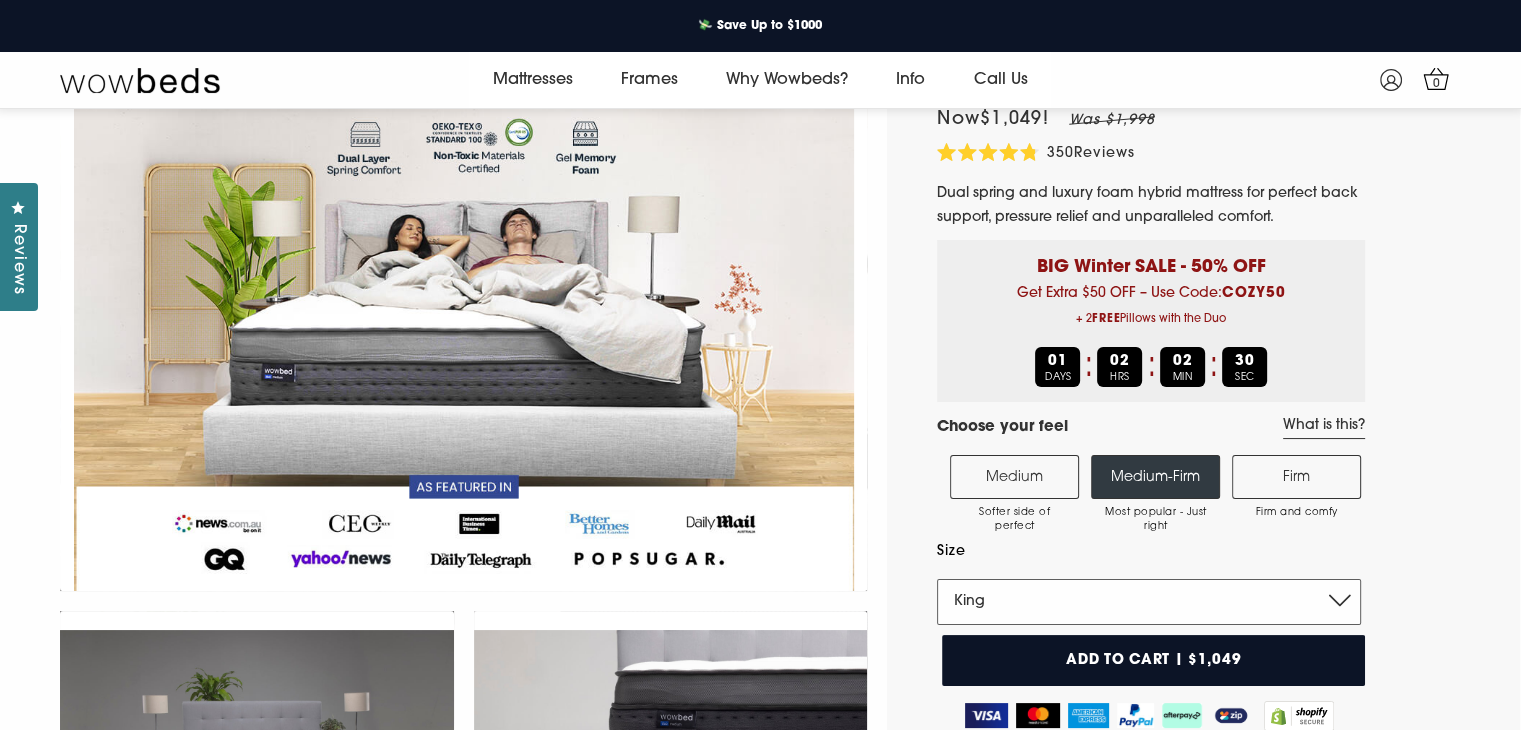 scroll, scrollTop: 0, scrollLeft: 0, axis: both 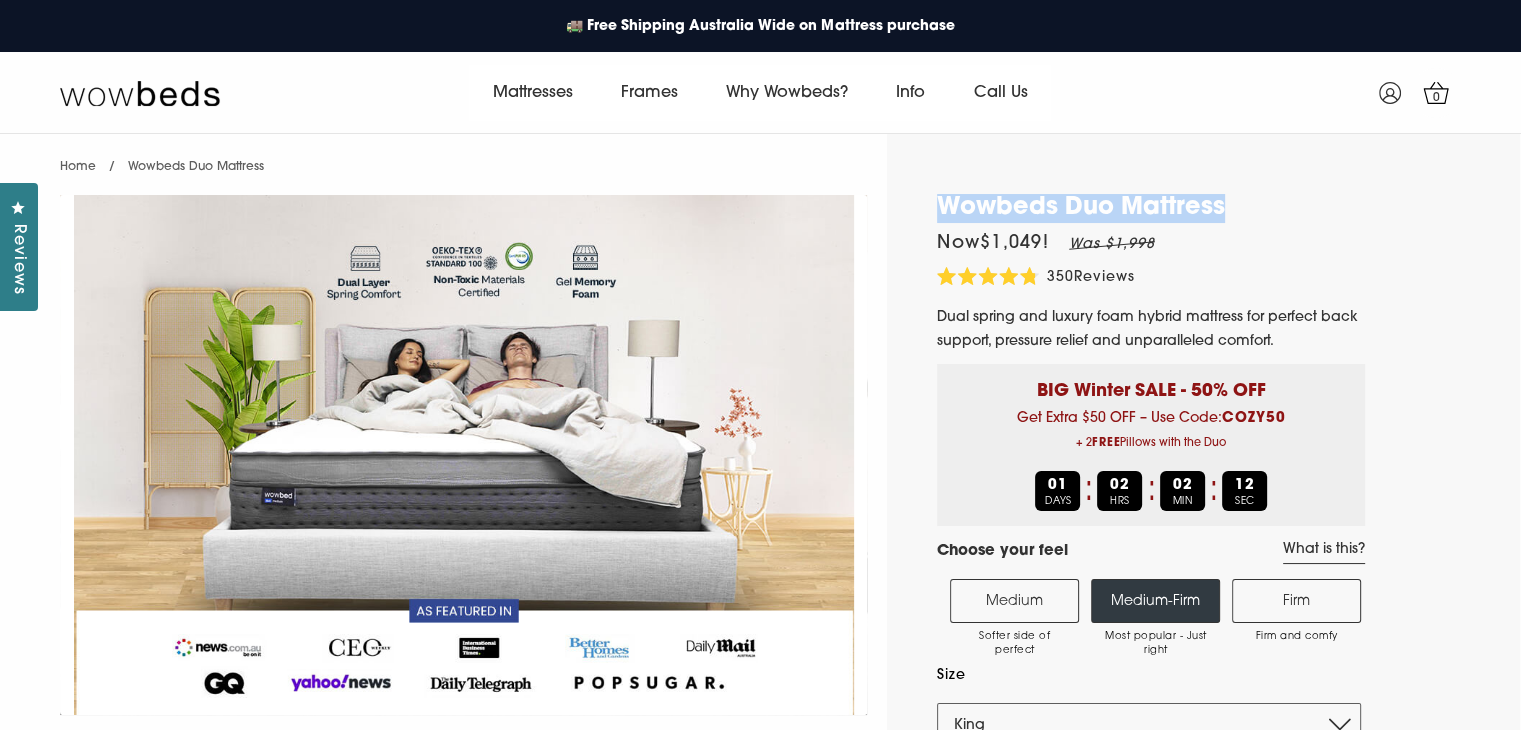 drag, startPoint x: 942, startPoint y: 197, endPoint x: 1225, endPoint y: 203, distance: 283.0636 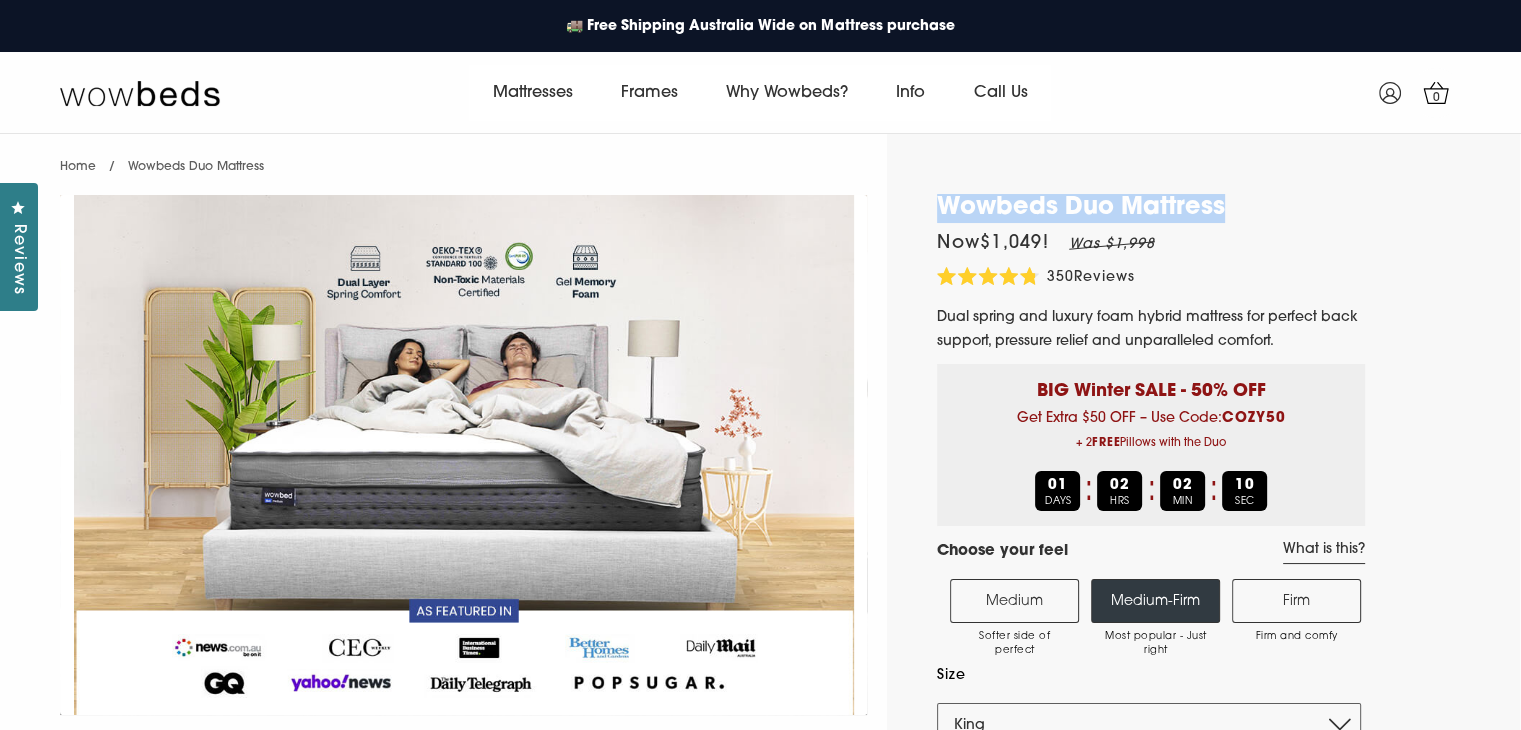 copy on "Wowbeds Duo Mattress" 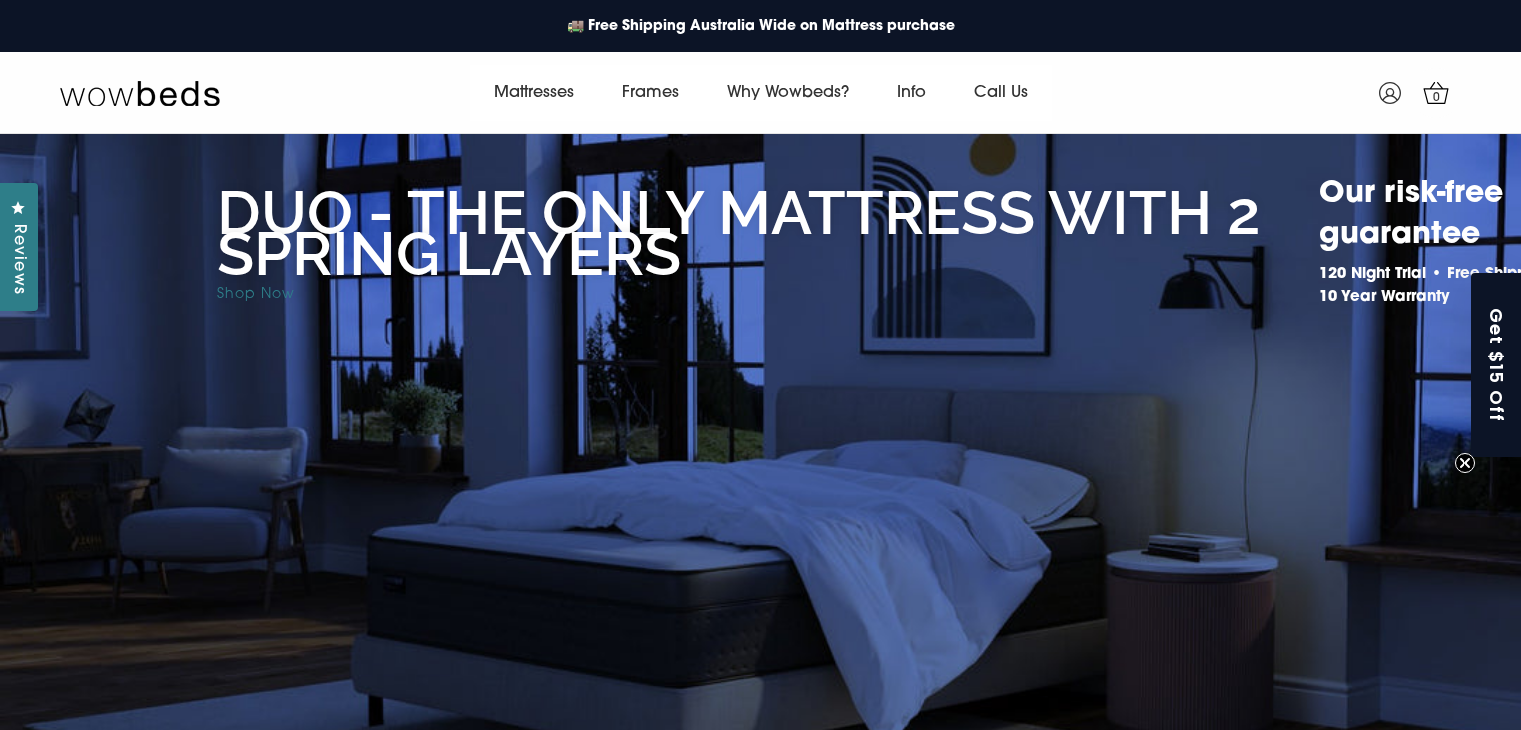 scroll, scrollTop: 0, scrollLeft: 0, axis: both 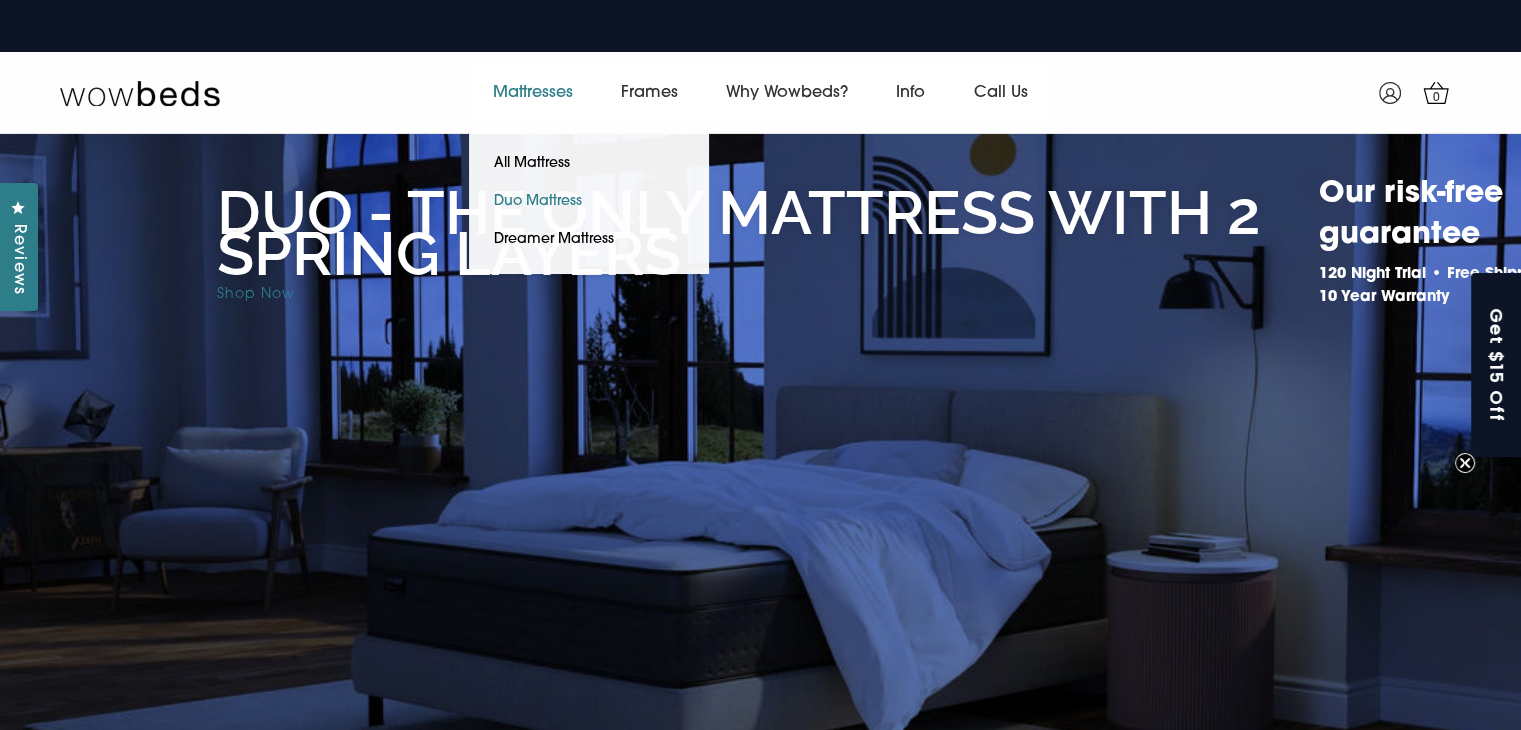 click on "Duo Mattress" at bounding box center (538, 202) 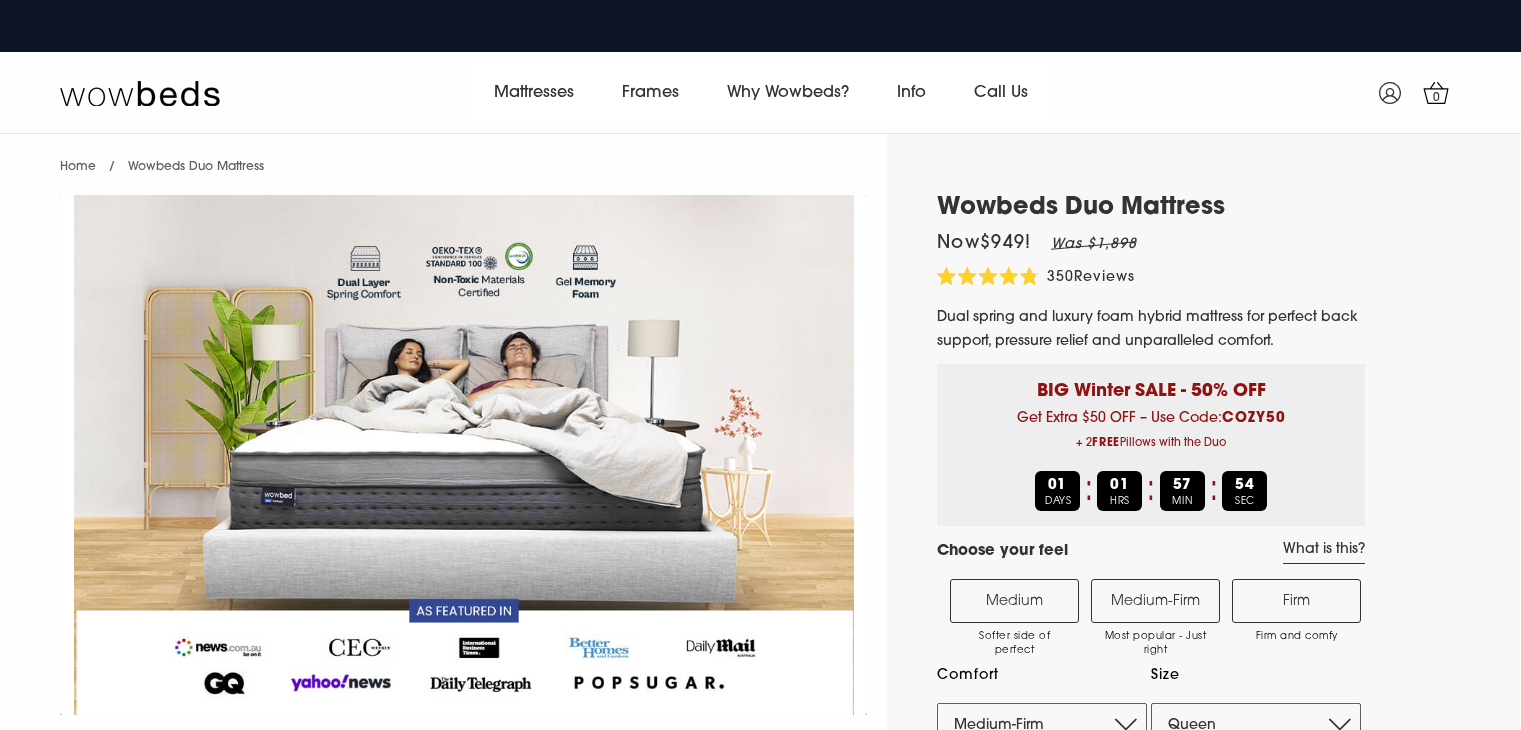 select on "Medium-Firm" 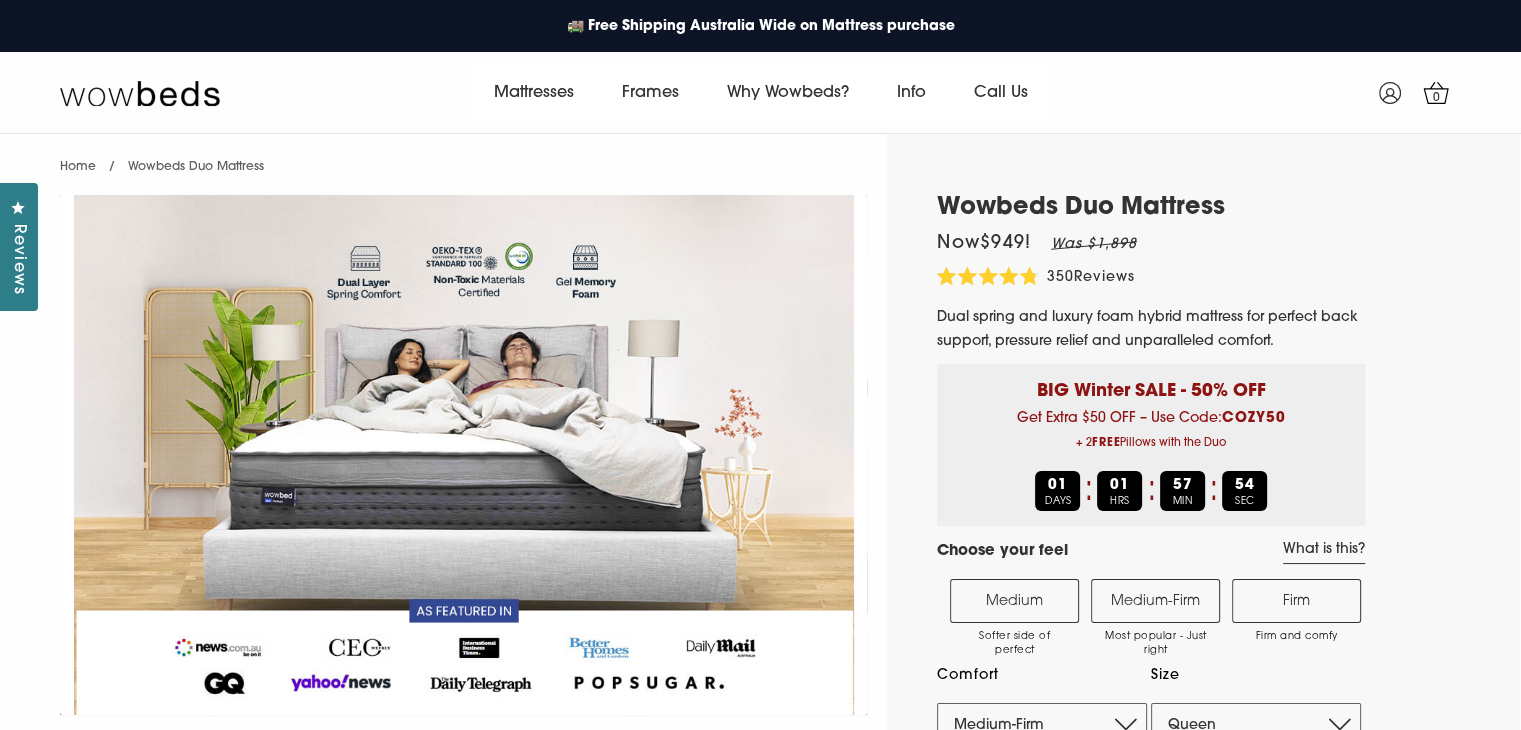 scroll, scrollTop: 0, scrollLeft: 0, axis: both 